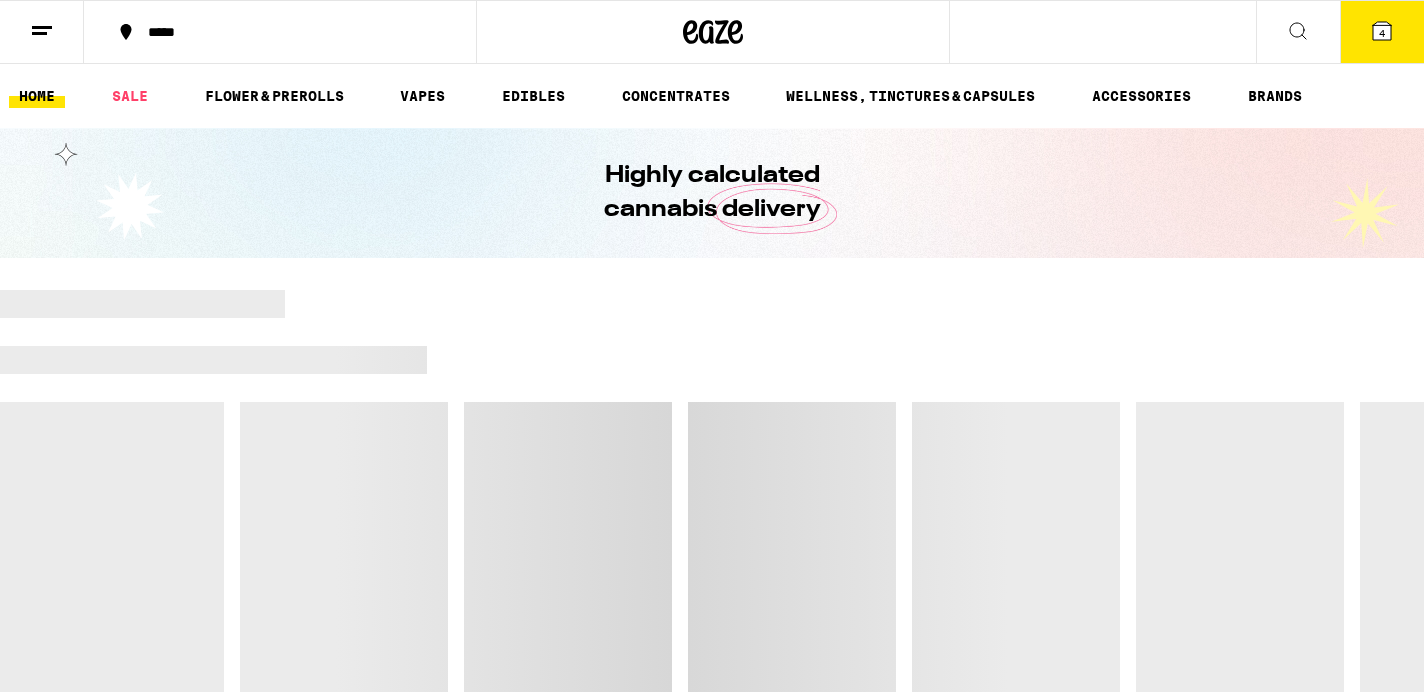 scroll, scrollTop: 0, scrollLeft: 0, axis: both 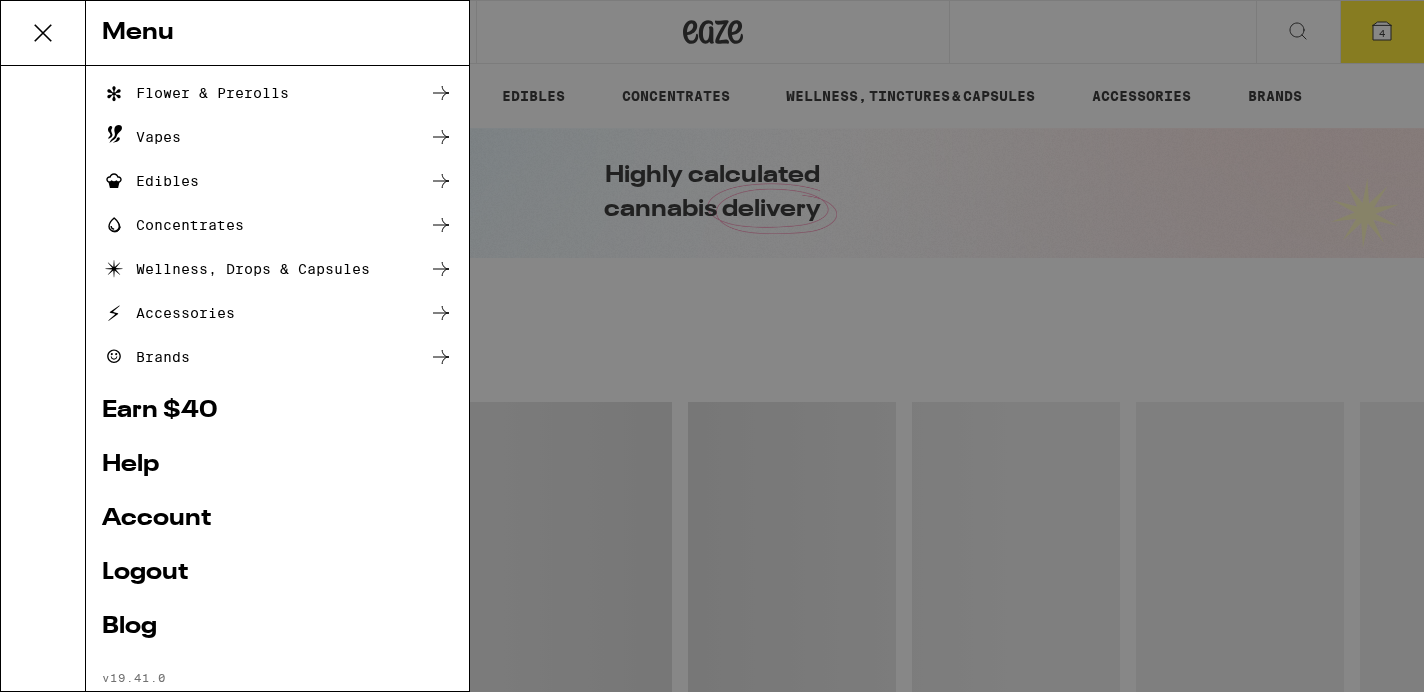 click on "Shop Buy It Again Deal Created with Sketch. Sale Flower & Prerolls Vapes Edibles Concentrates Wellness, Drops & Capsules Accessories Brands Earn $ 40 Help Account Logout Blog v  19.41.0" at bounding box center (277, 322) 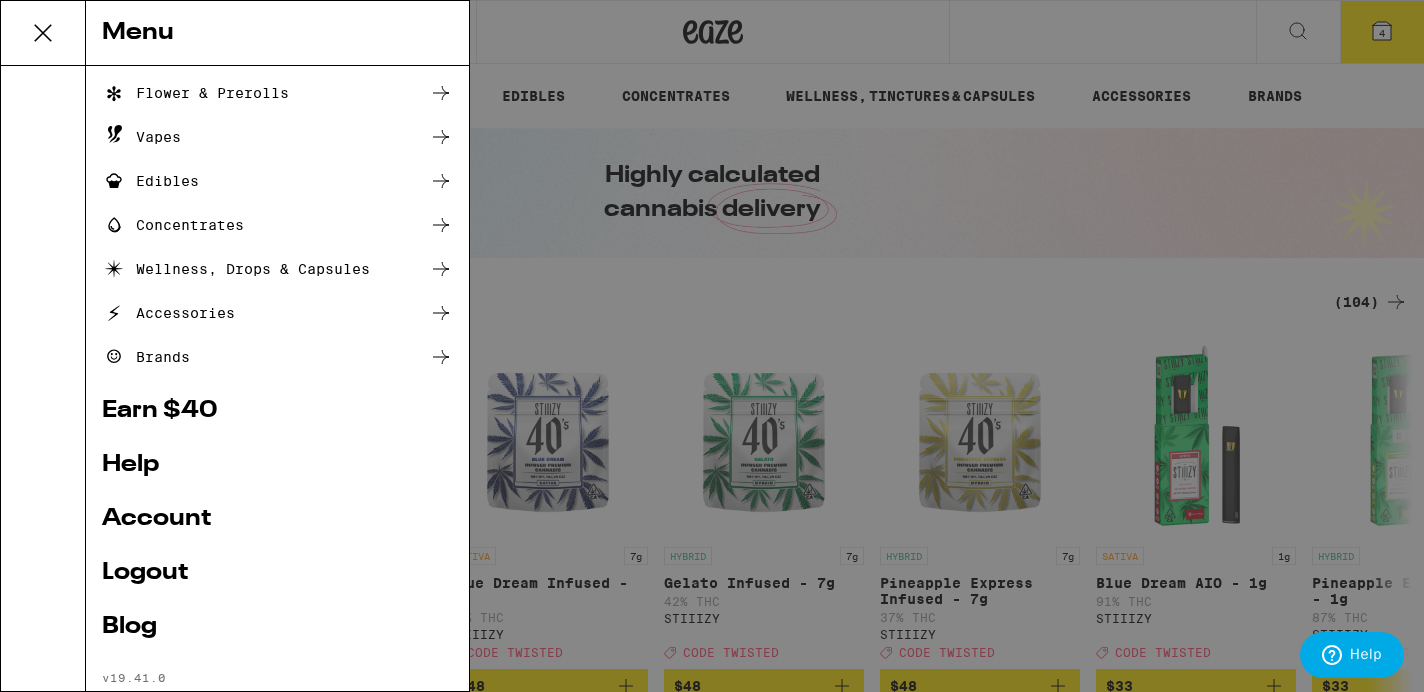 click on "Account" at bounding box center (277, 519) 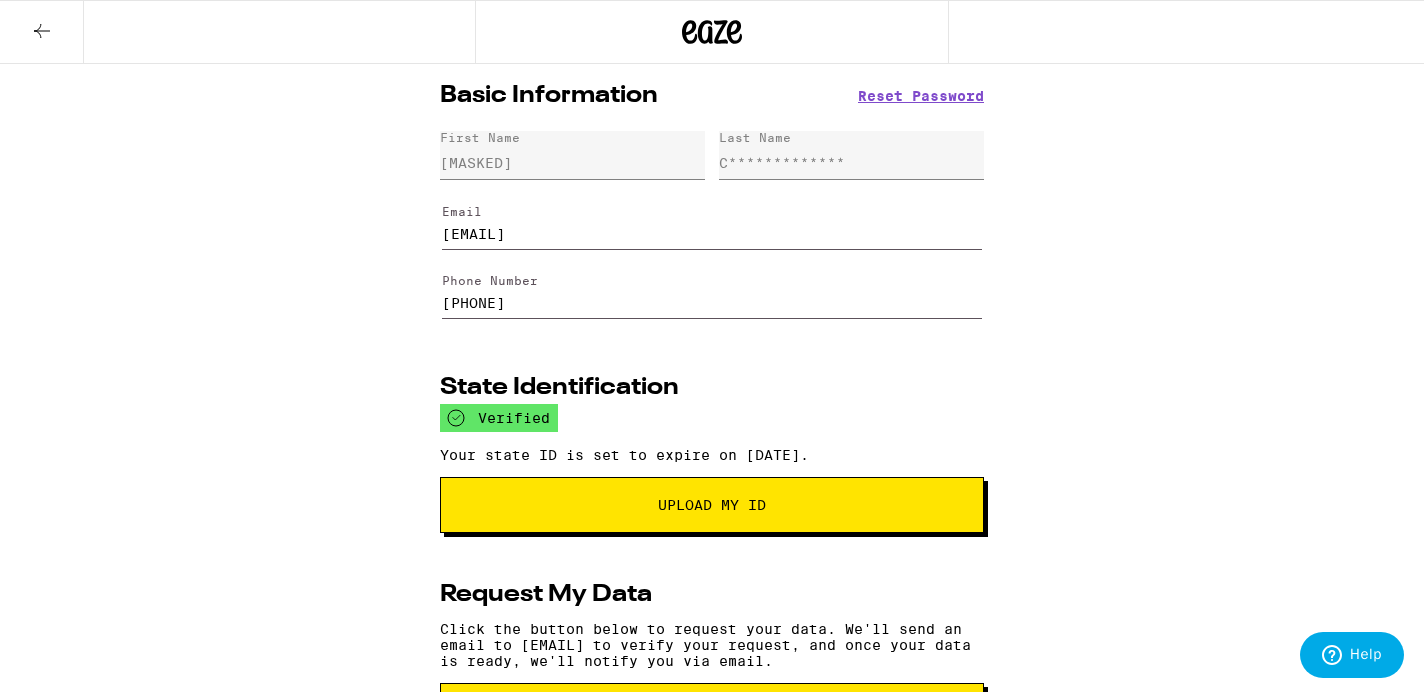 scroll, scrollTop: 0, scrollLeft: 0, axis: both 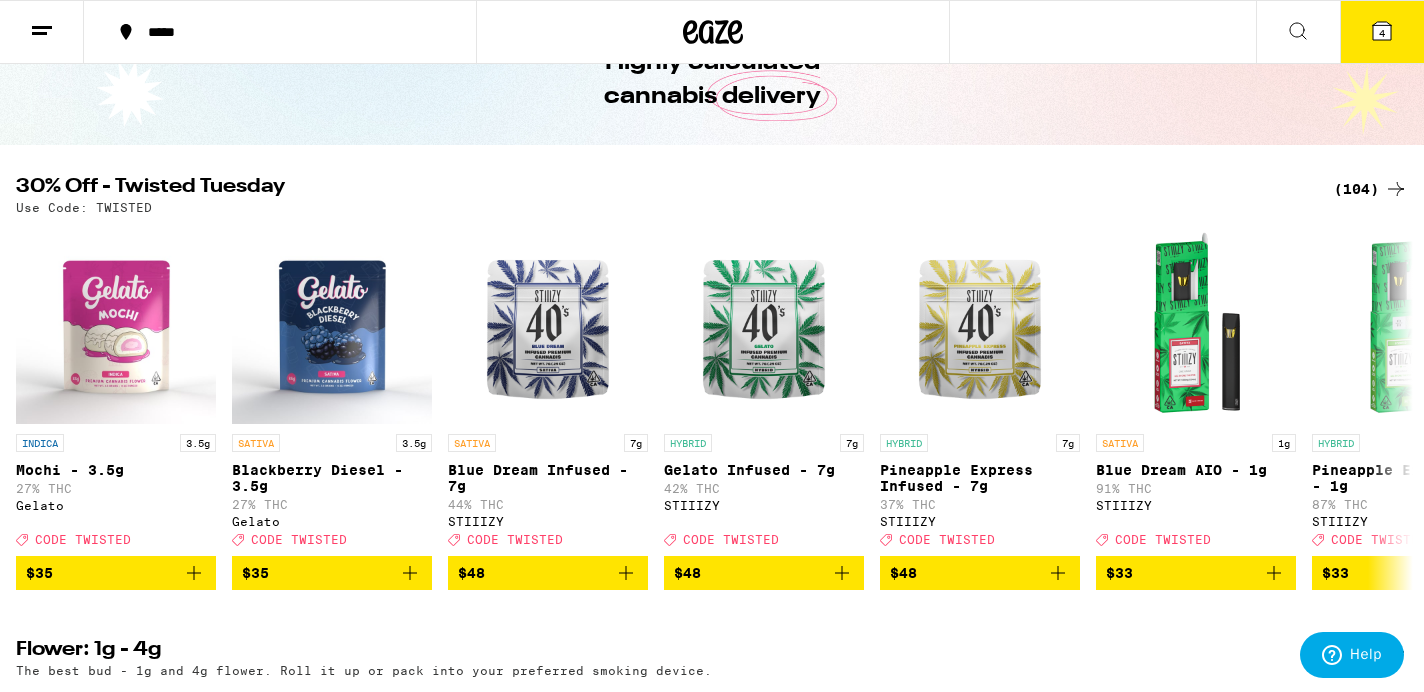 click 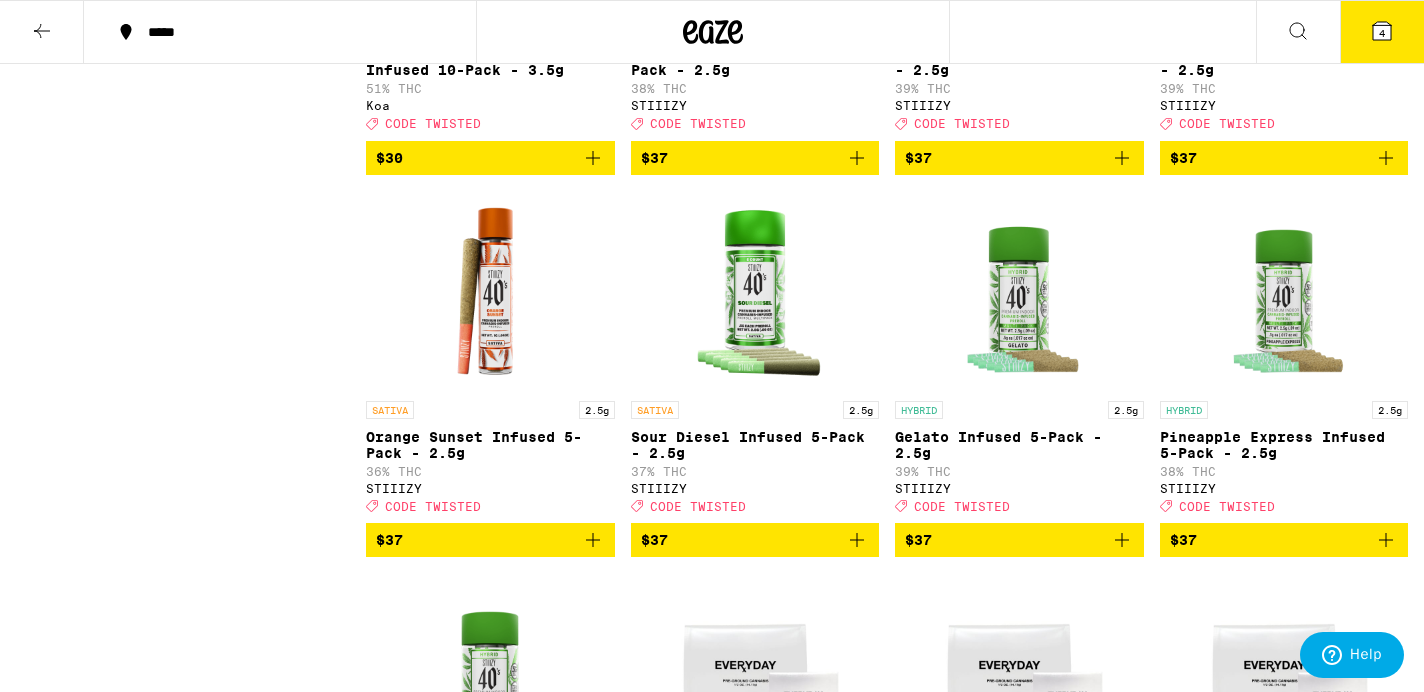 scroll, scrollTop: 8060, scrollLeft: 0, axis: vertical 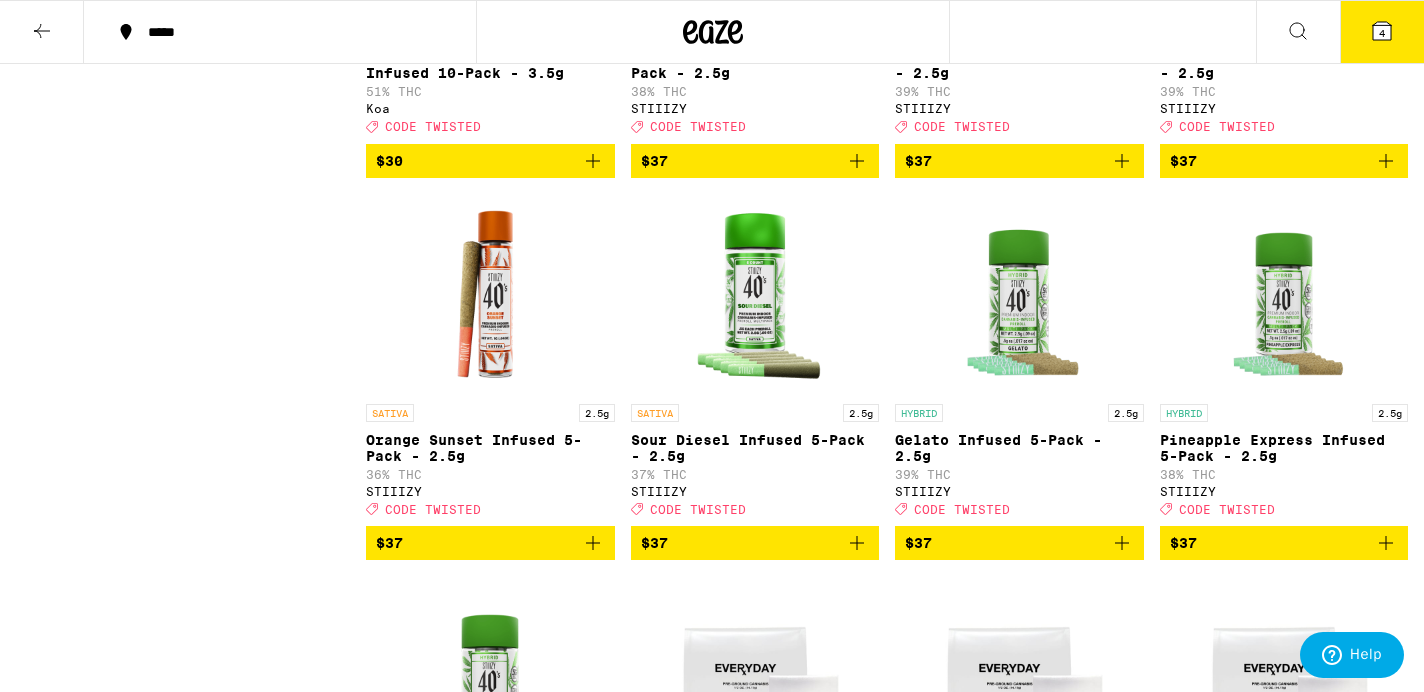 click on "$37" at bounding box center [1284, 161] 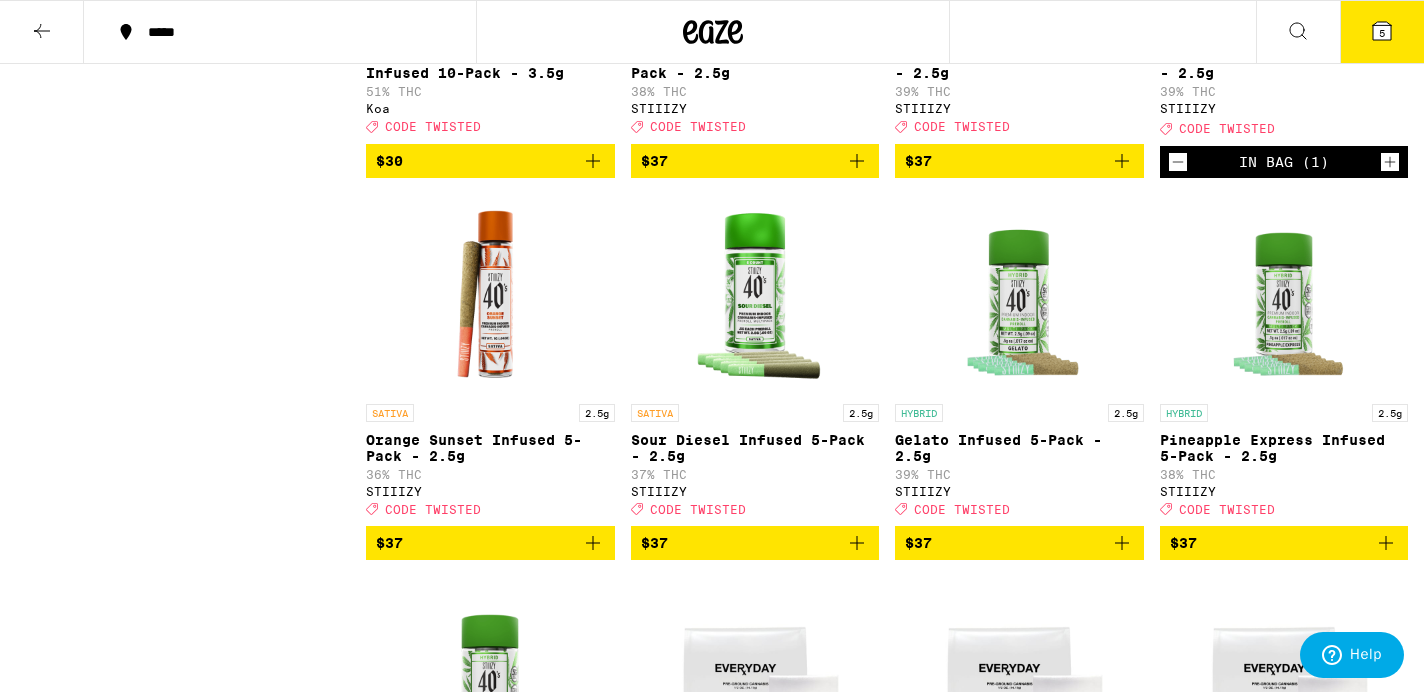 click on "5" at bounding box center (1382, 32) 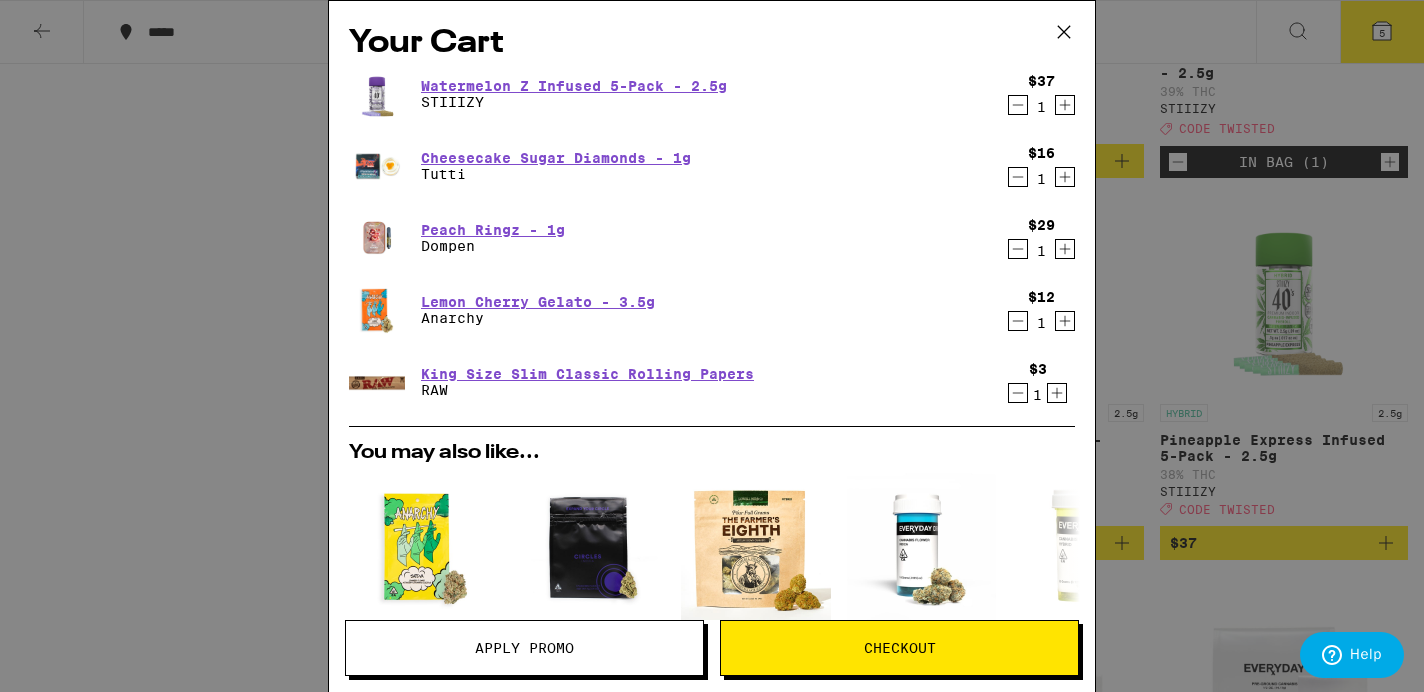 click 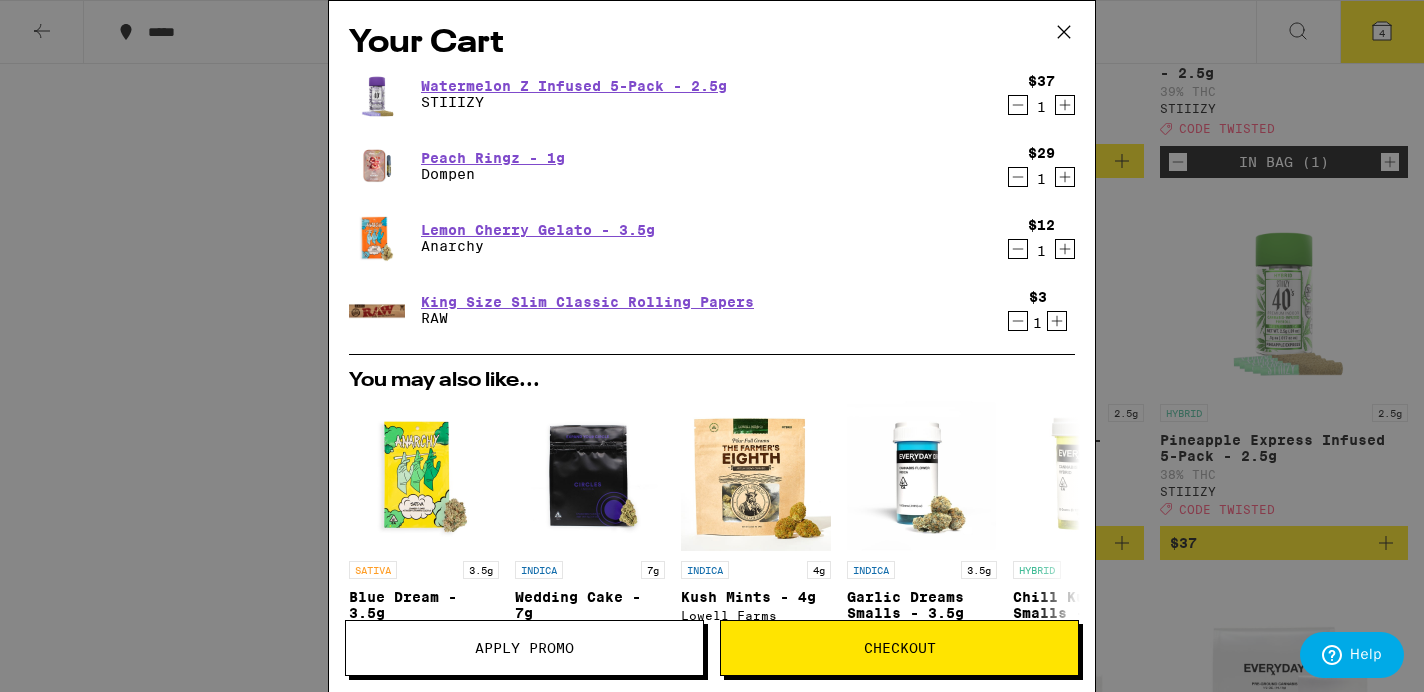 click 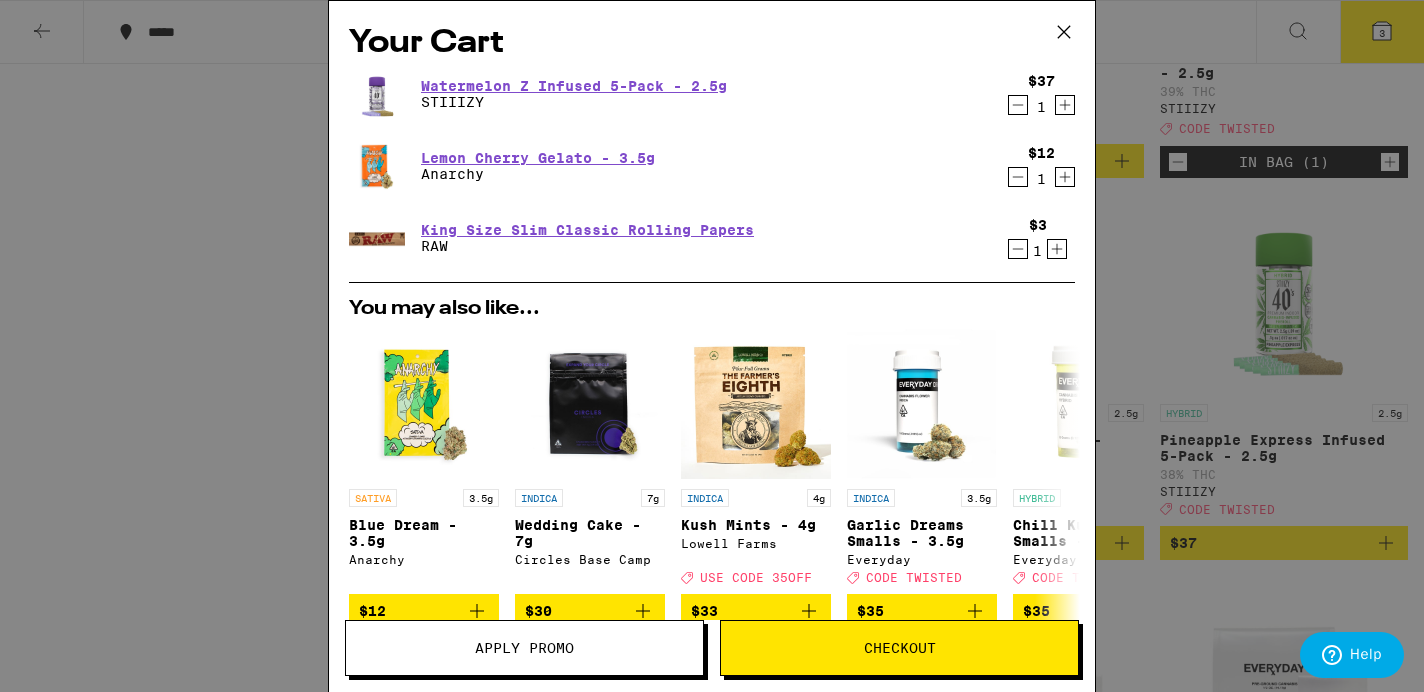 click 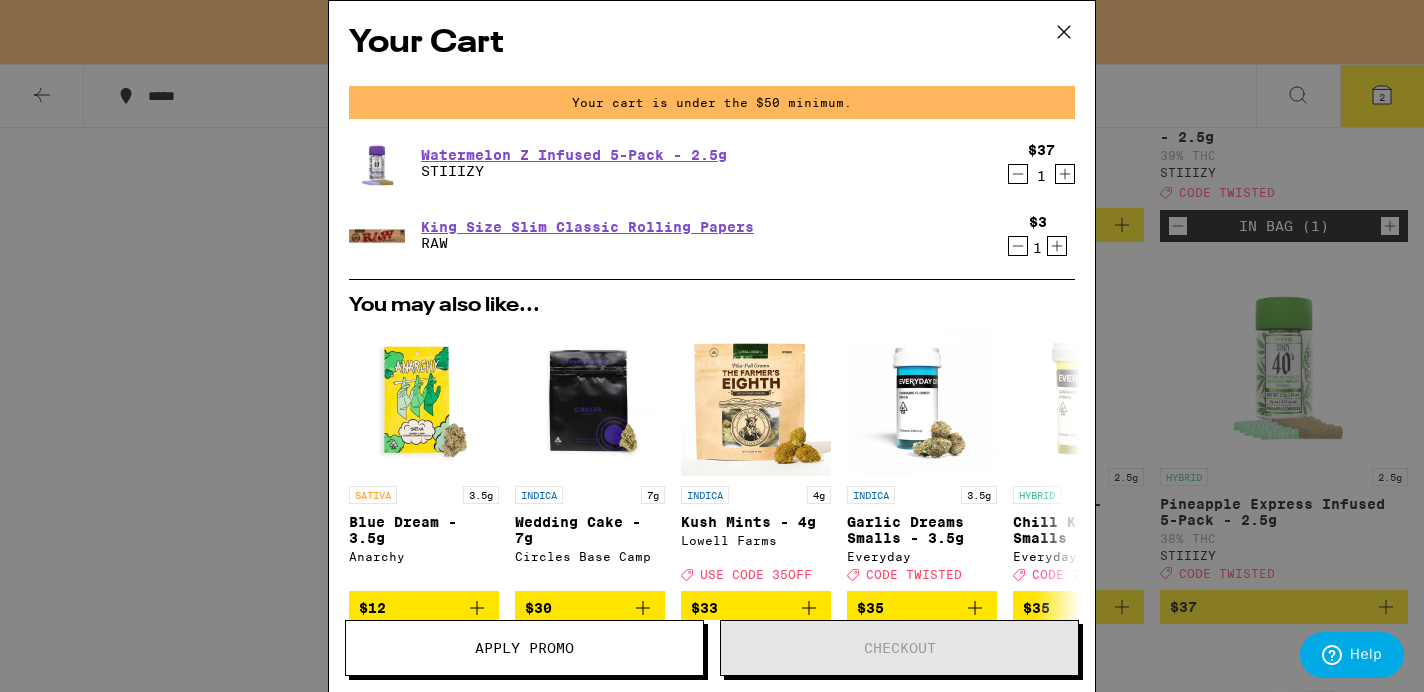 click 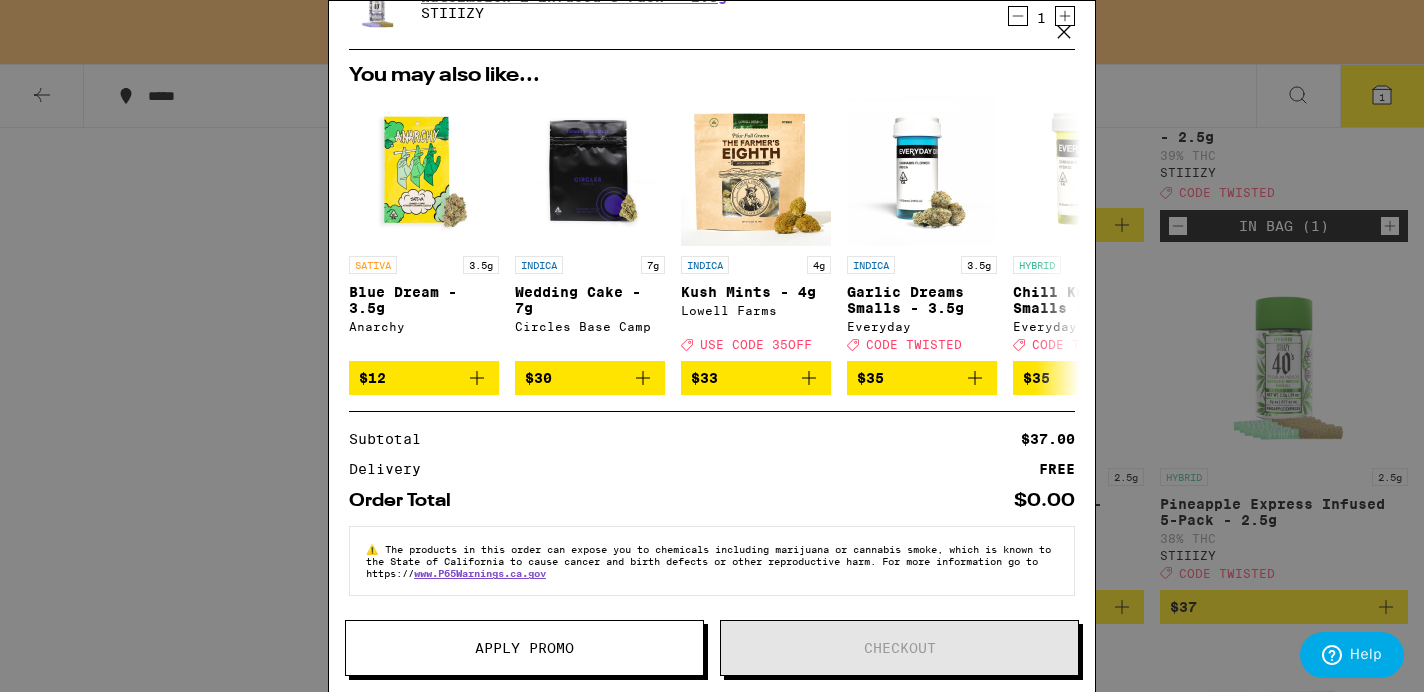 scroll, scrollTop: 171, scrollLeft: 0, axis: vertical 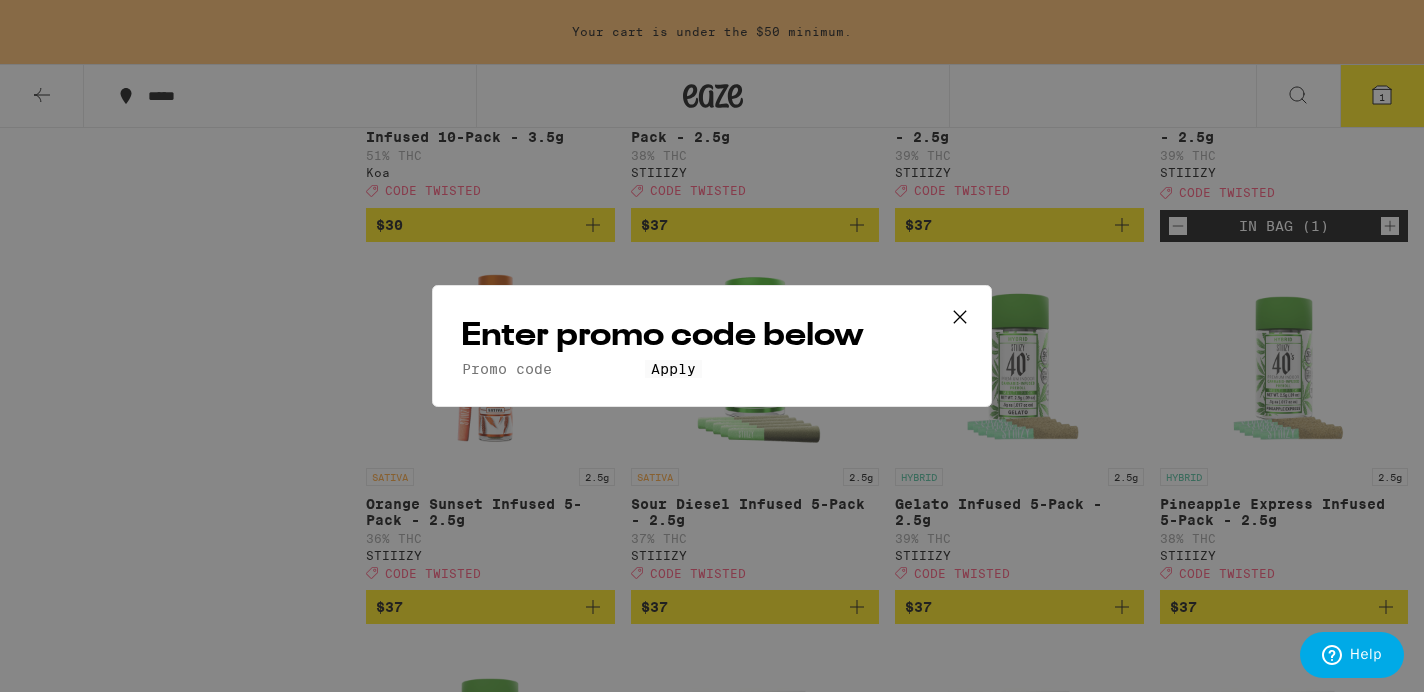 click on "Promo Code" at bounding box center [553, 369] 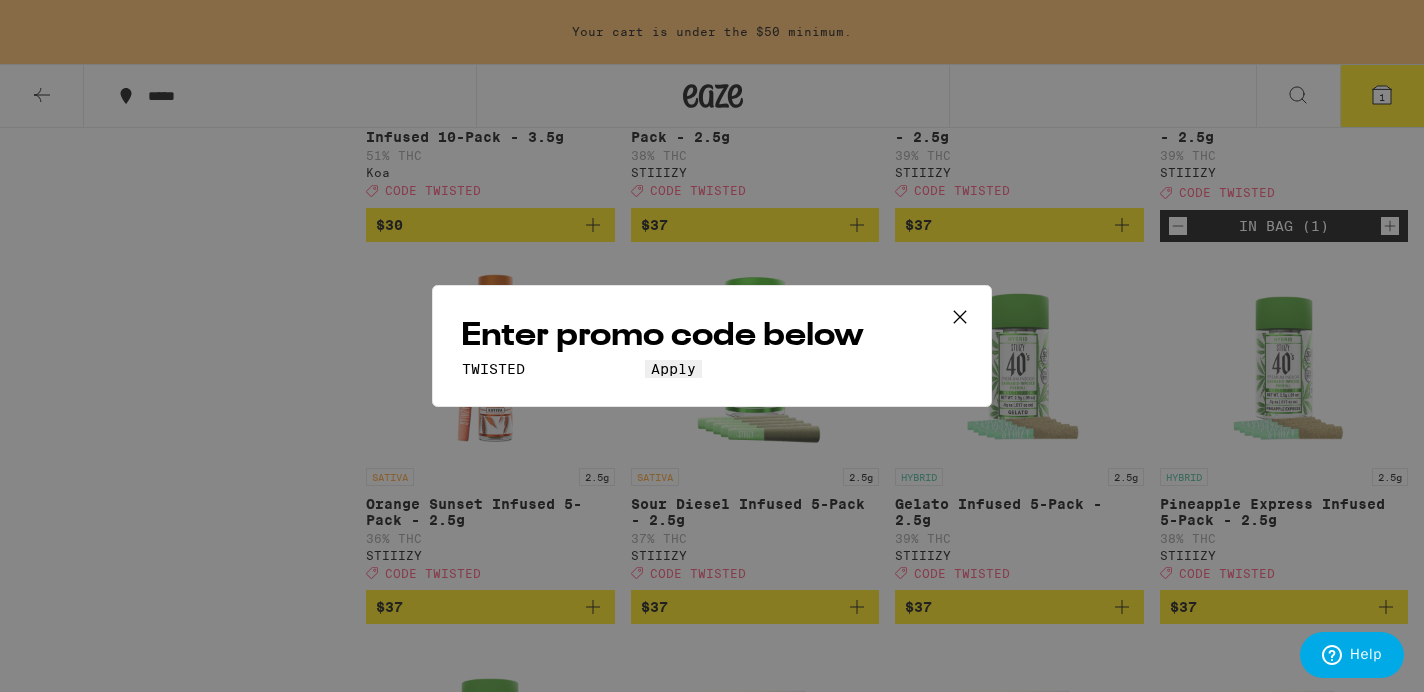 type on "TWISTED" 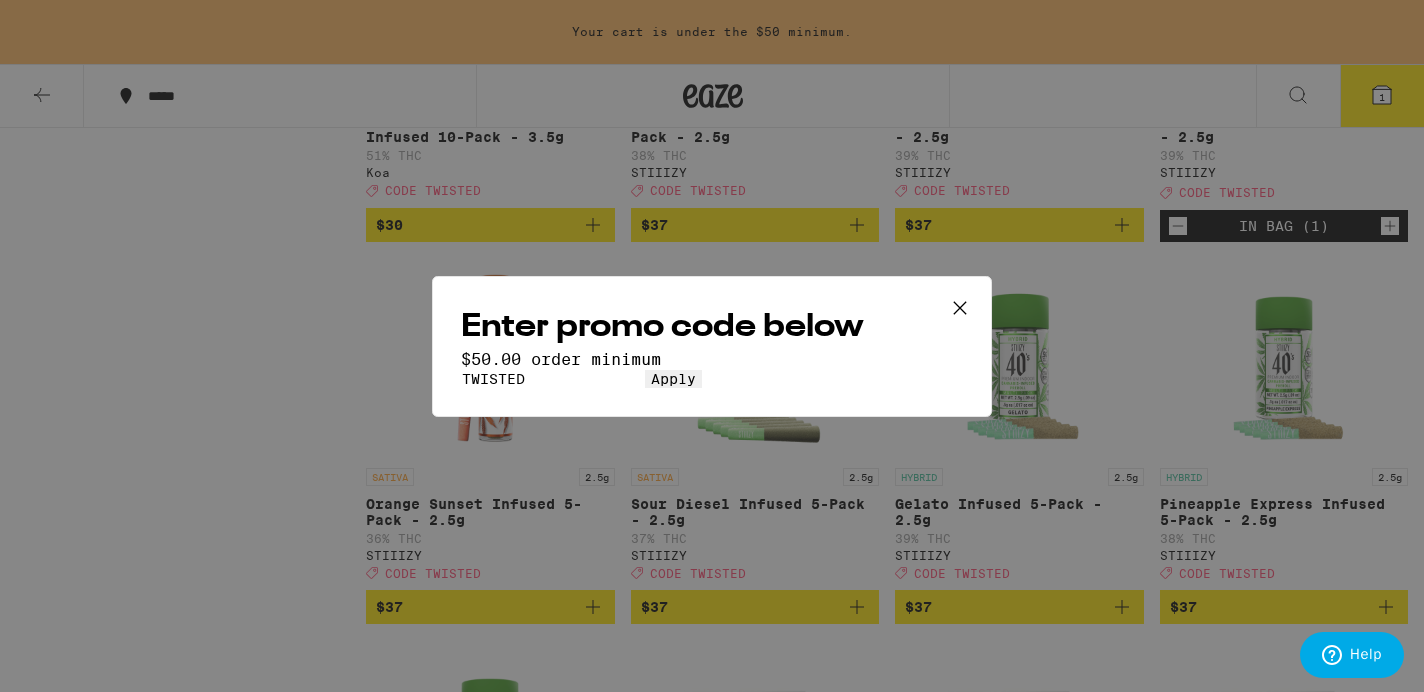 click on "TWISTED" at bounding box center [553, 379] 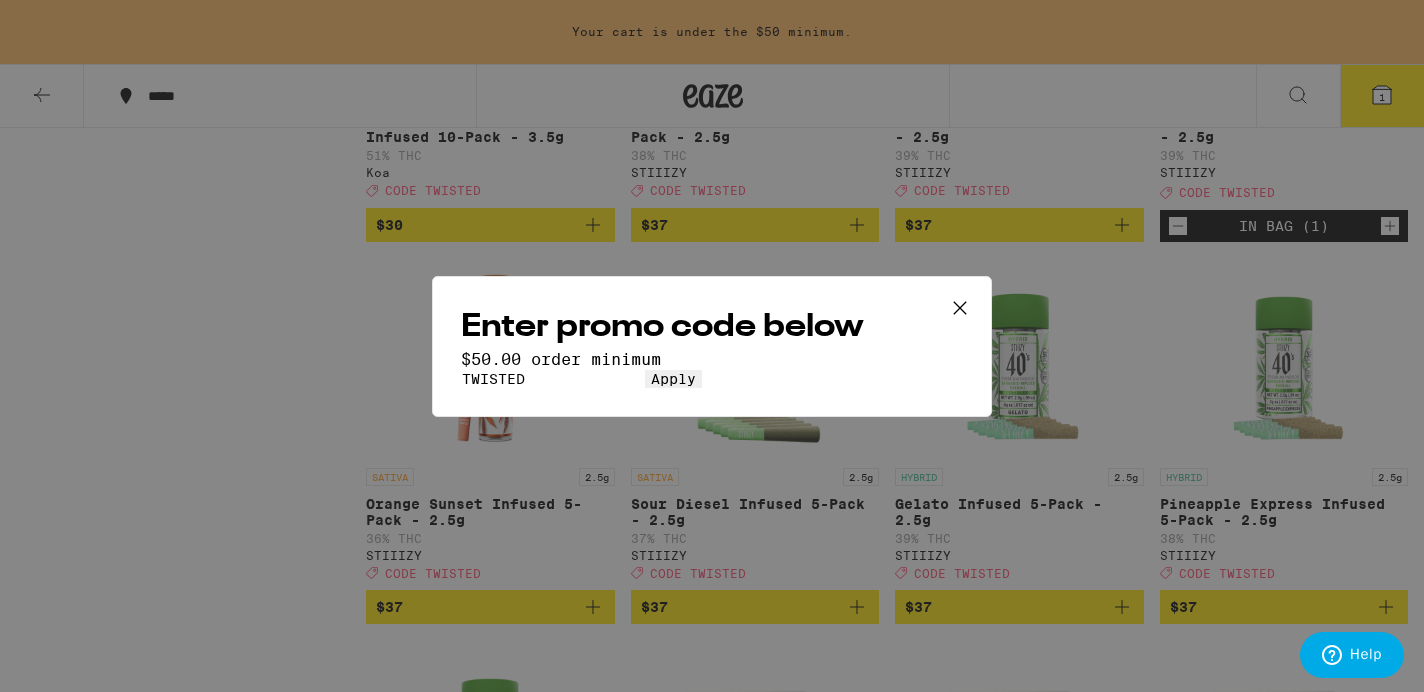 click 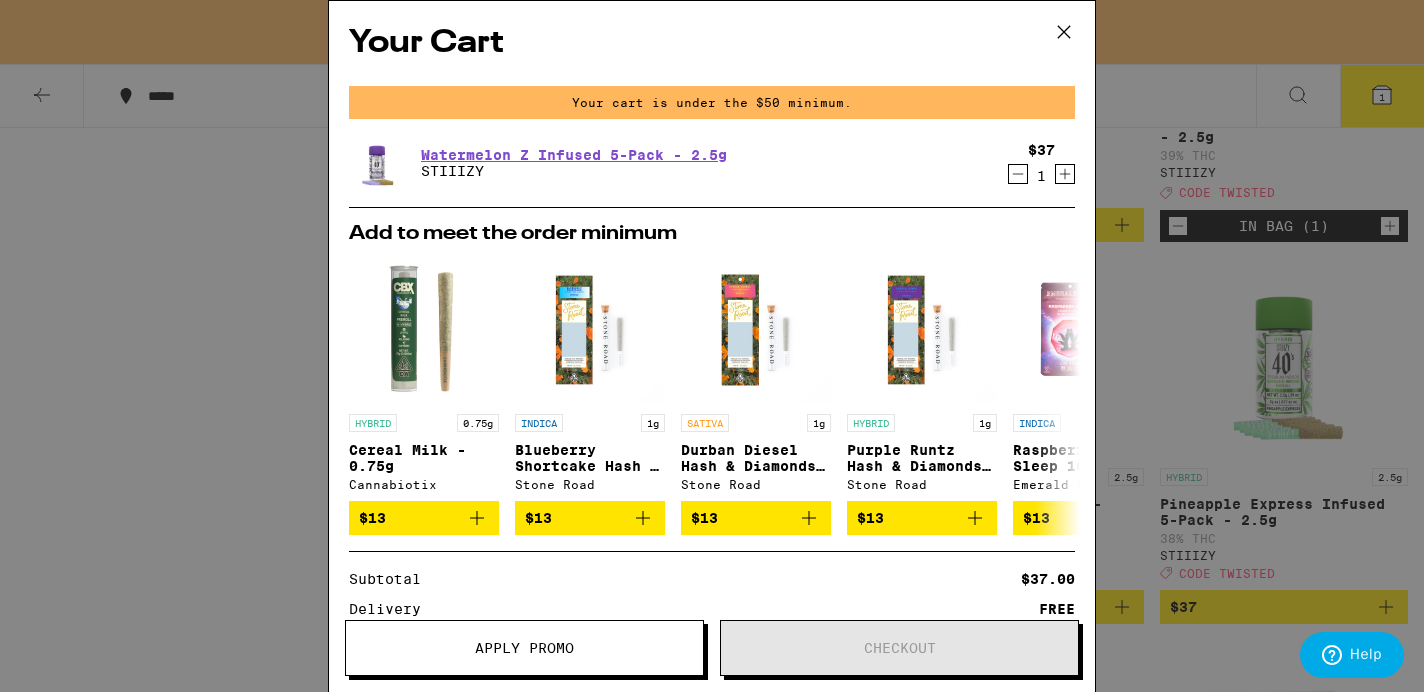 click 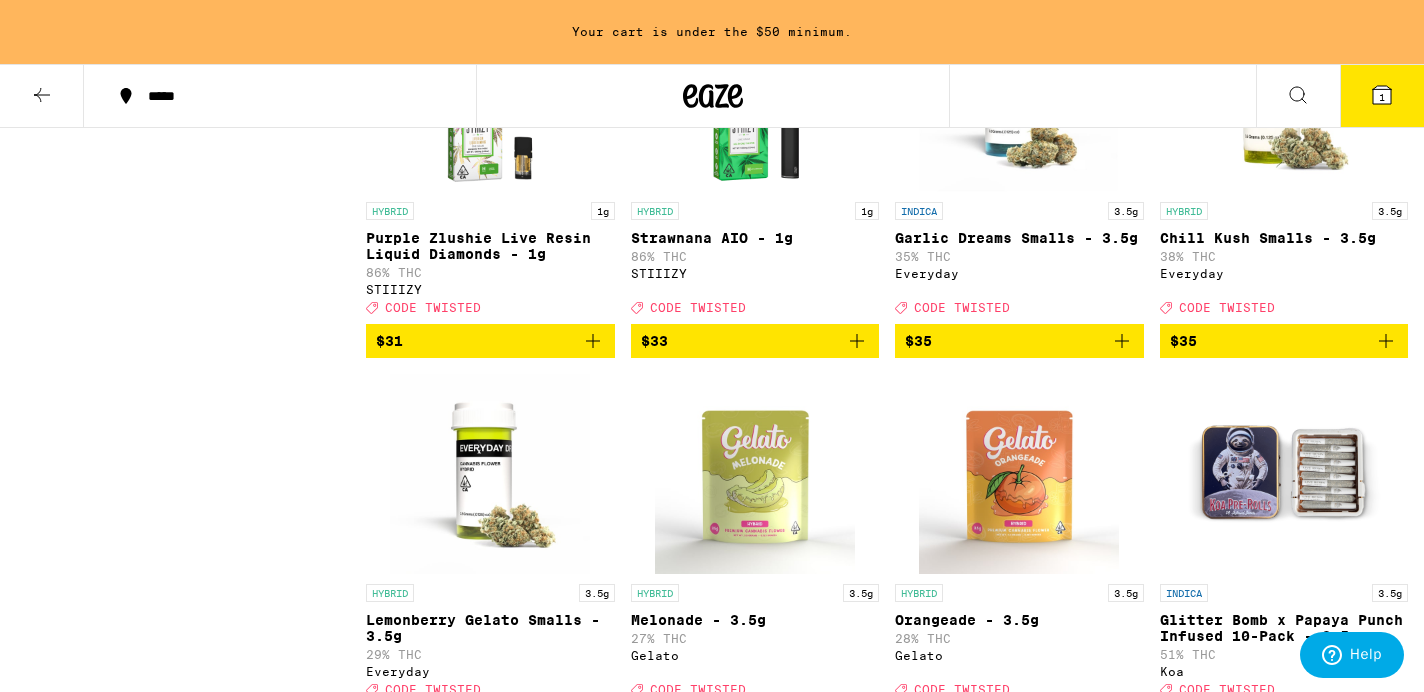 scroll, scrollTop: 7256, scrollLeft: 0, axis: vertical 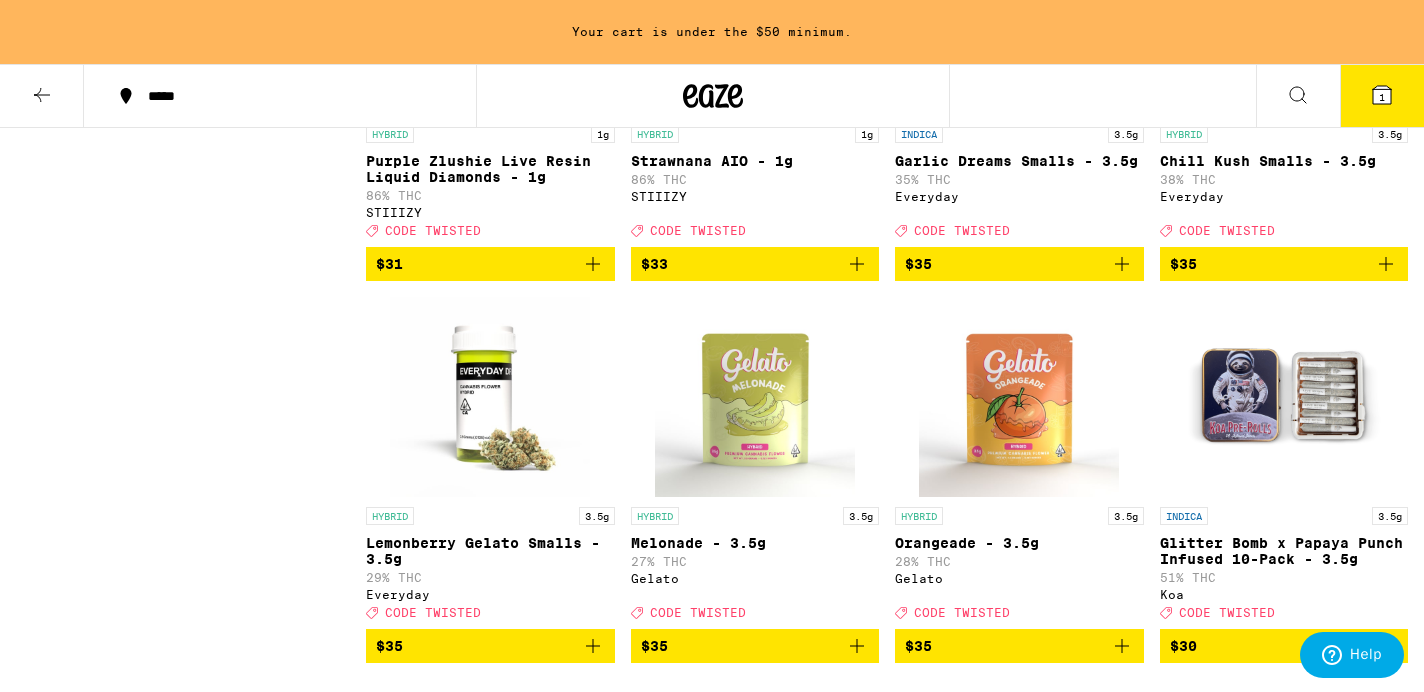 click on "$33" at bounding box center [755, 264] 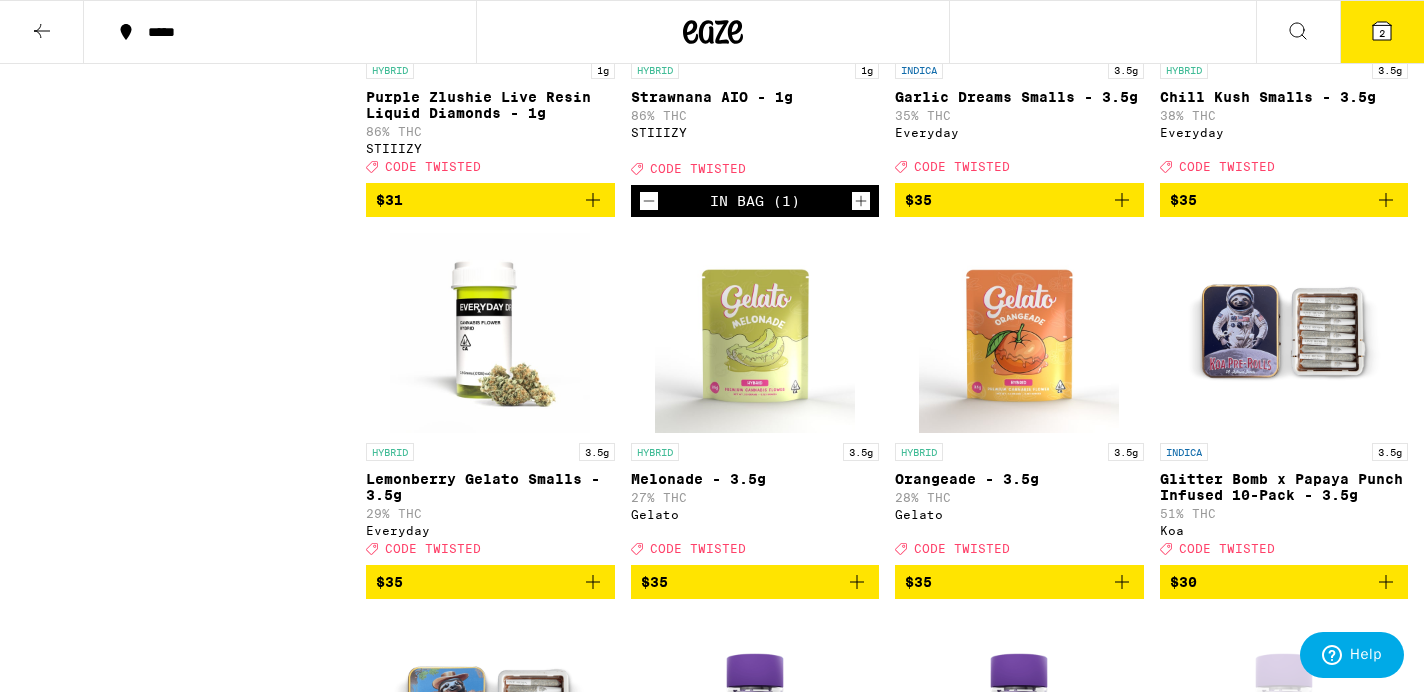 click on "2" at bounding box center [1382, 32] 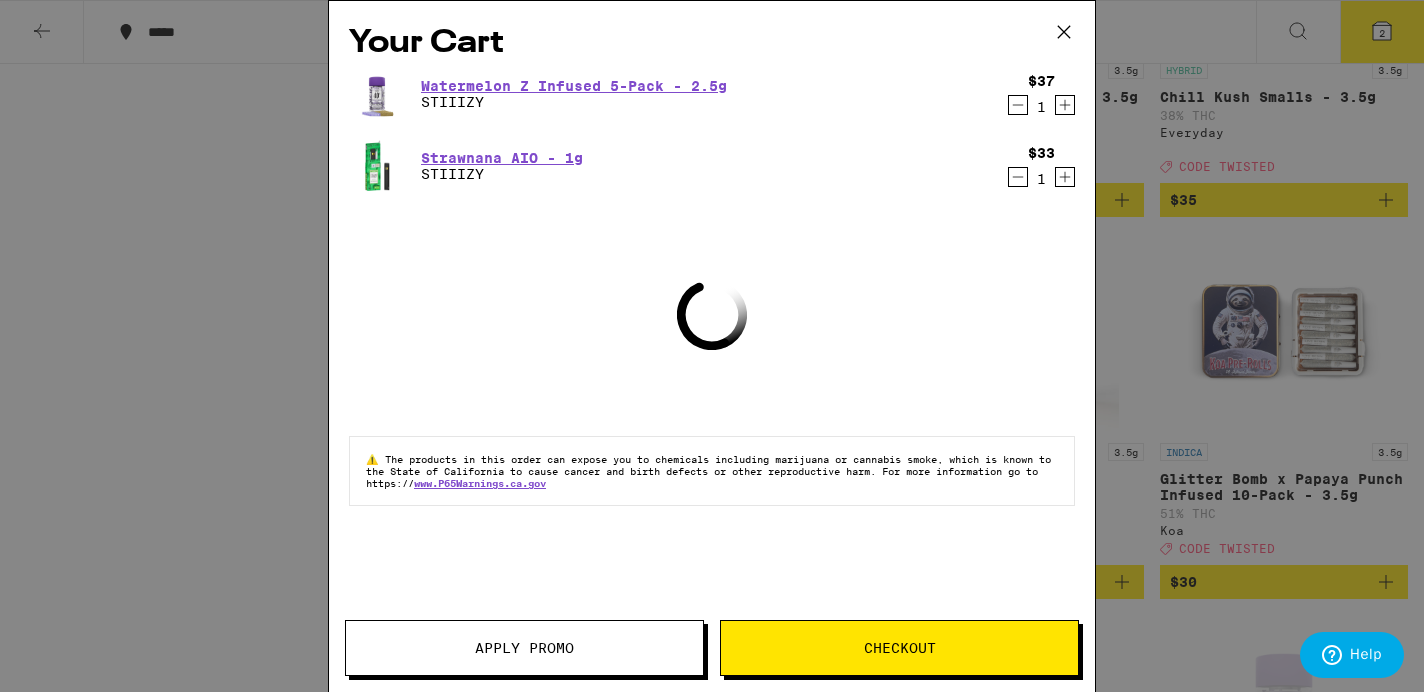 click on "Apply Promo" at bounding box center (524, 648) 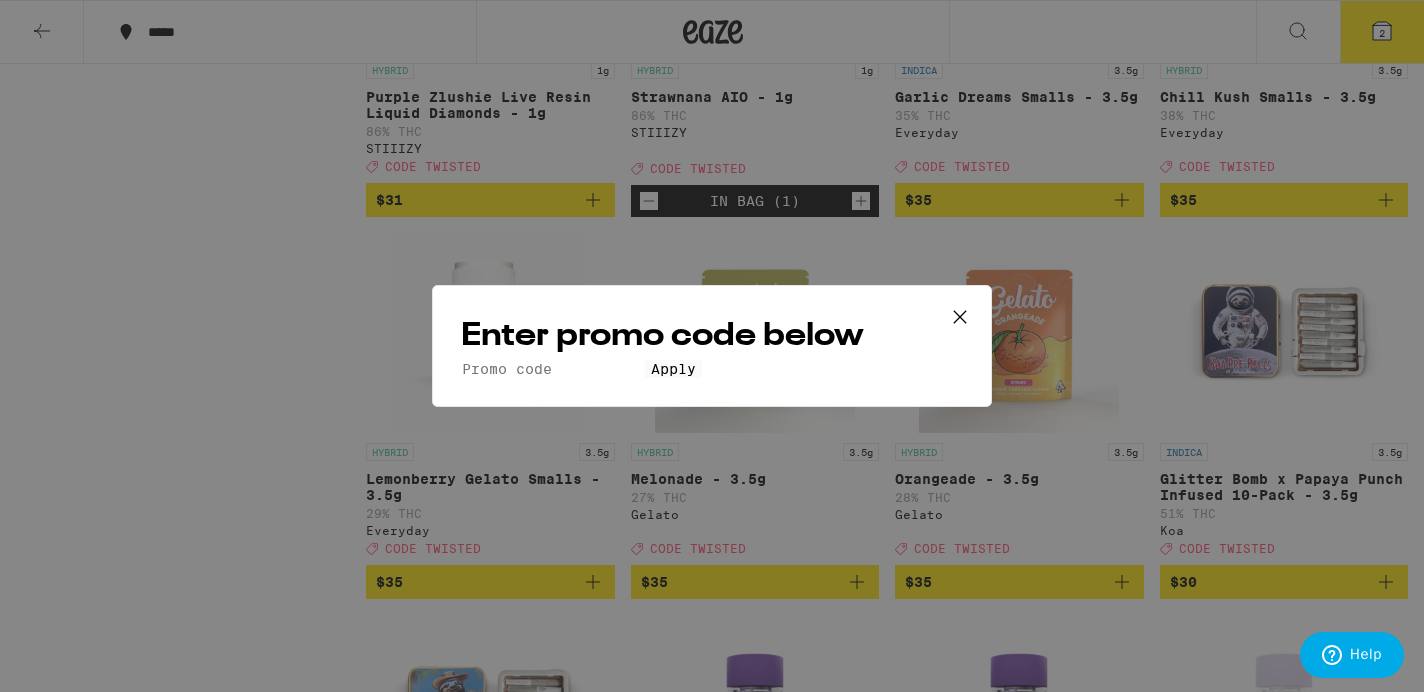 click on "Promo Code" at bounding box center (553, 369) 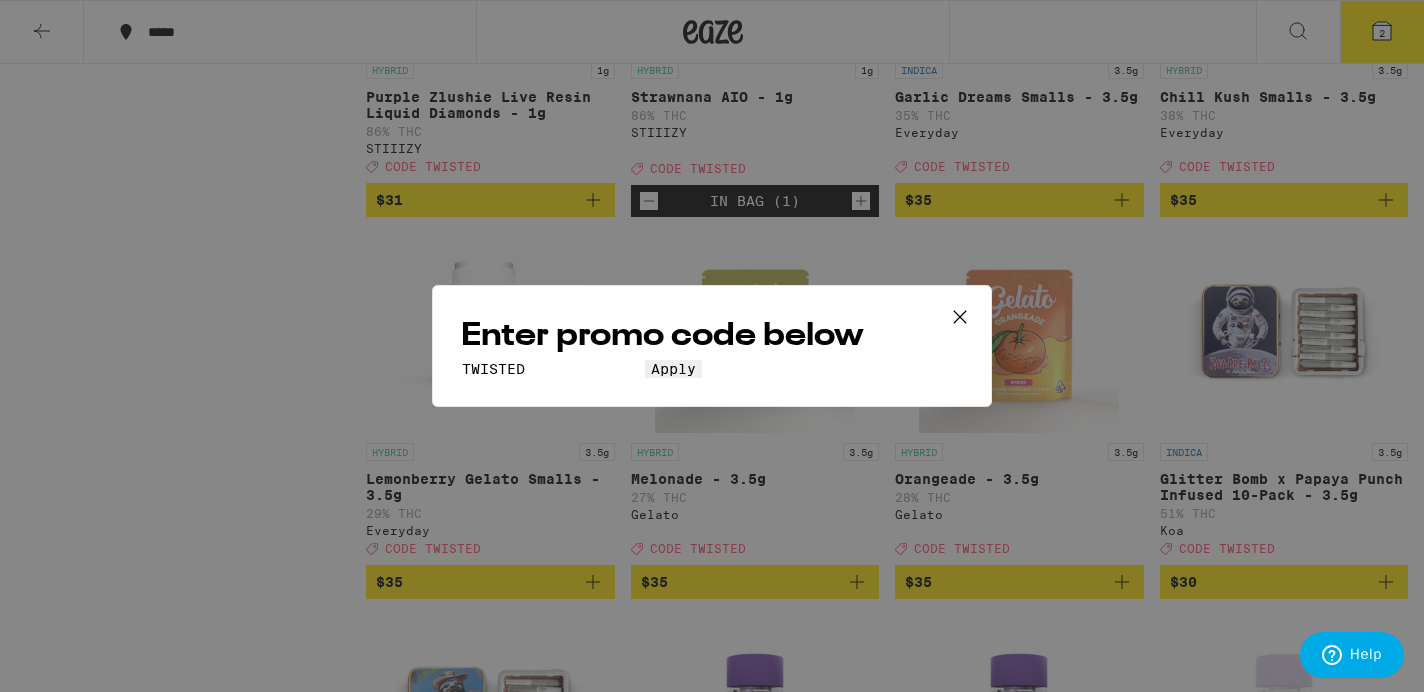 type on "TWISTED" 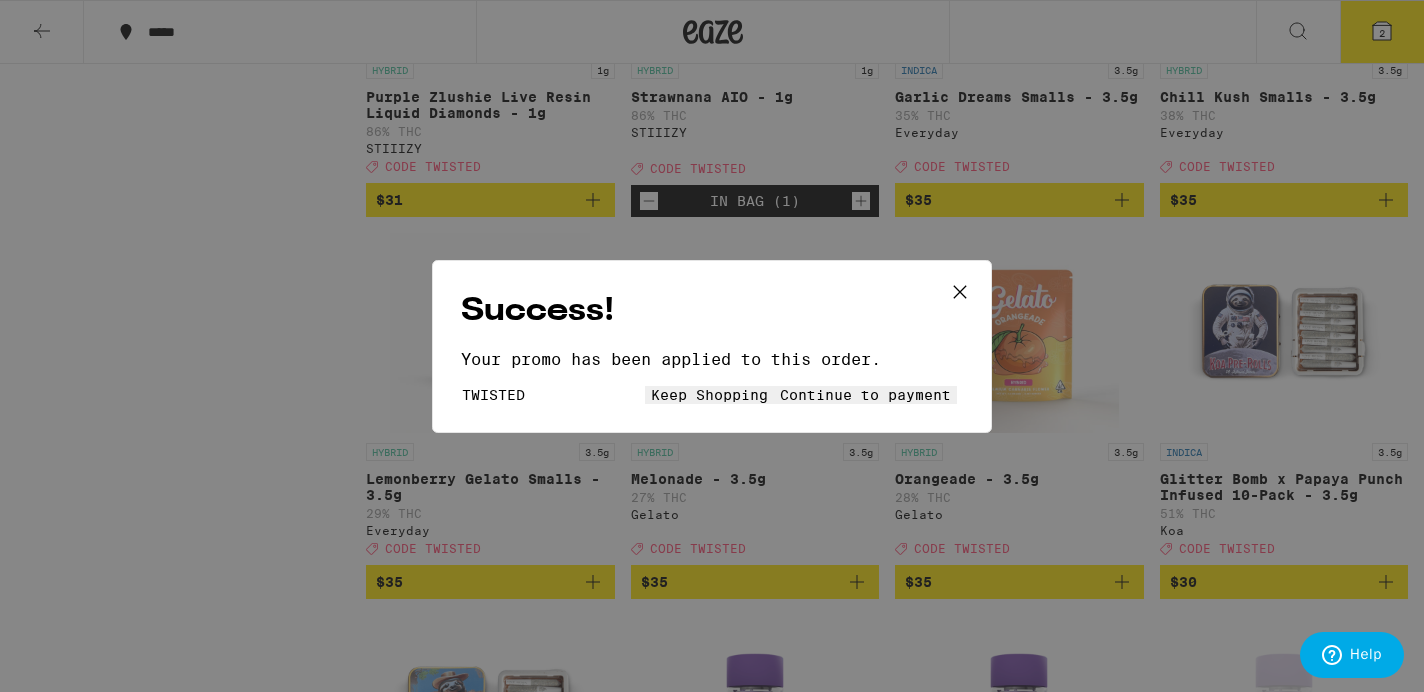 click on "Continue to payment" at bounding box center [865, 395] 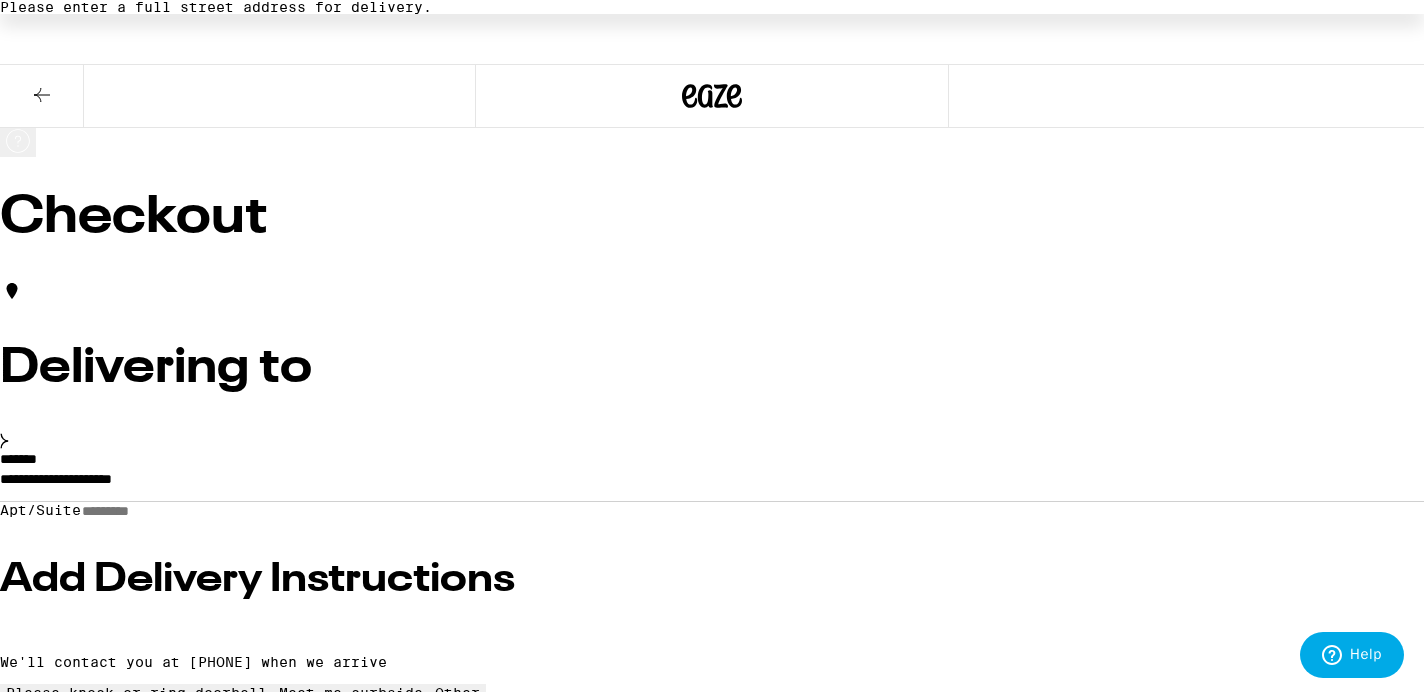 scroll, scrollTop: 0, scrollLeft: 0, axis: both 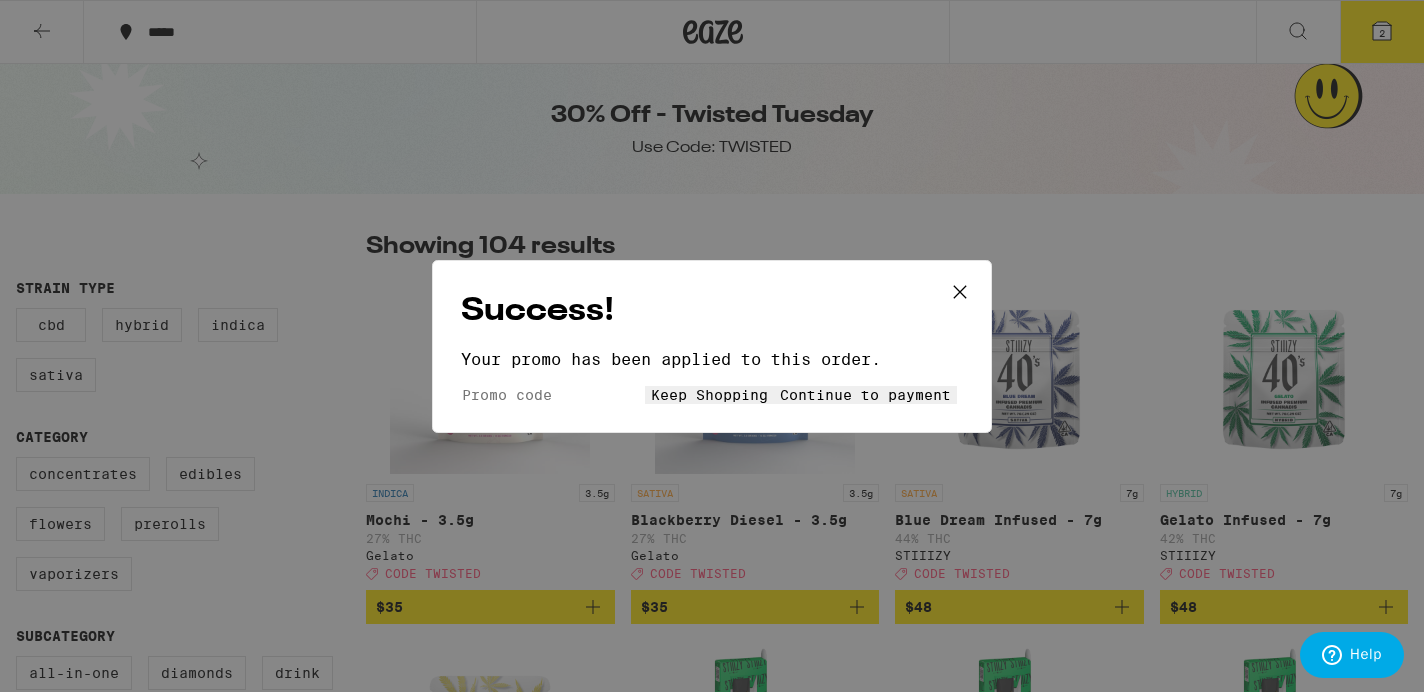 click 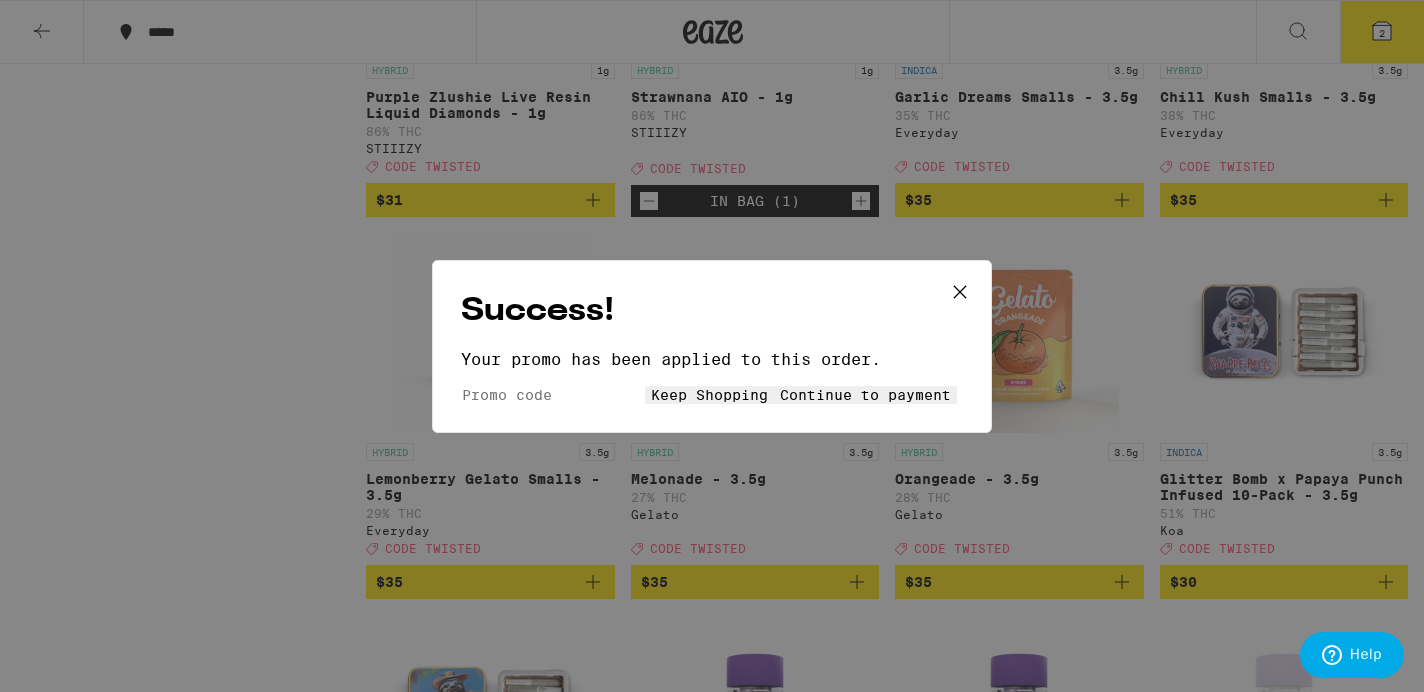 scroll, scrollTop: 0, scrollLeft: 0, axis: both 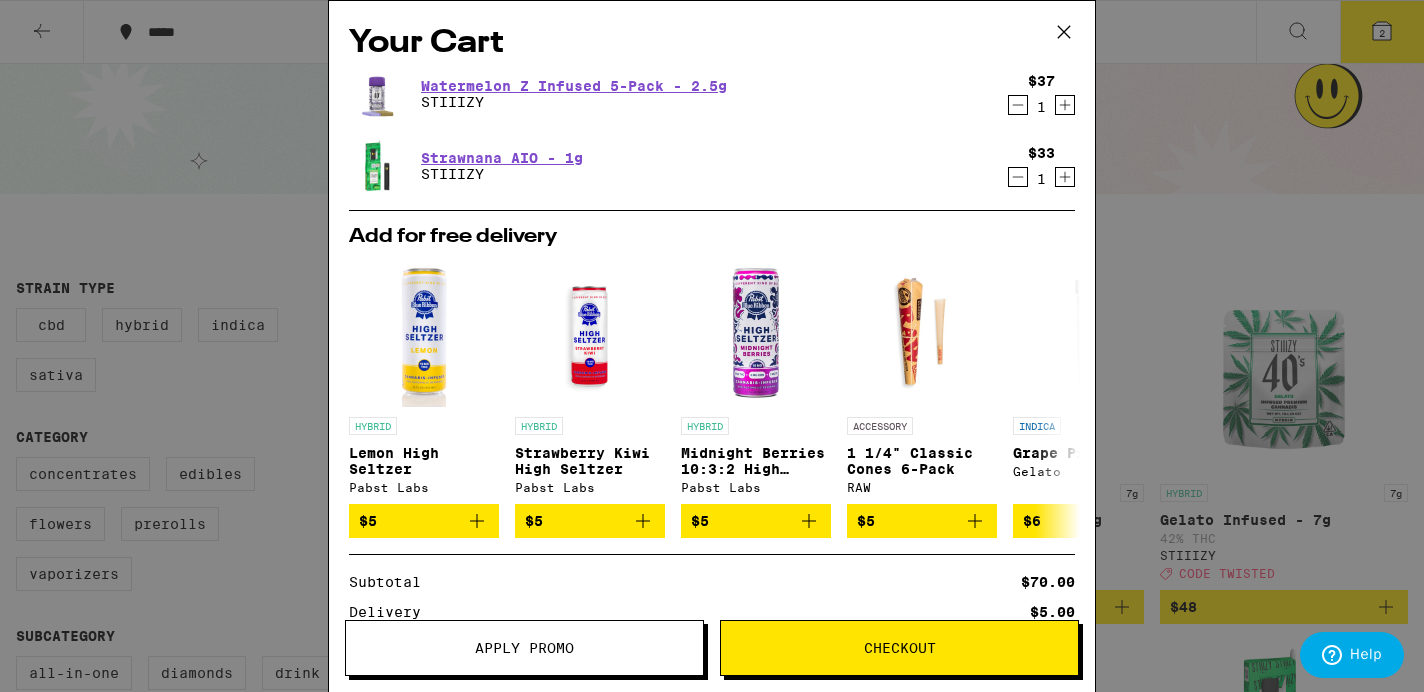 click 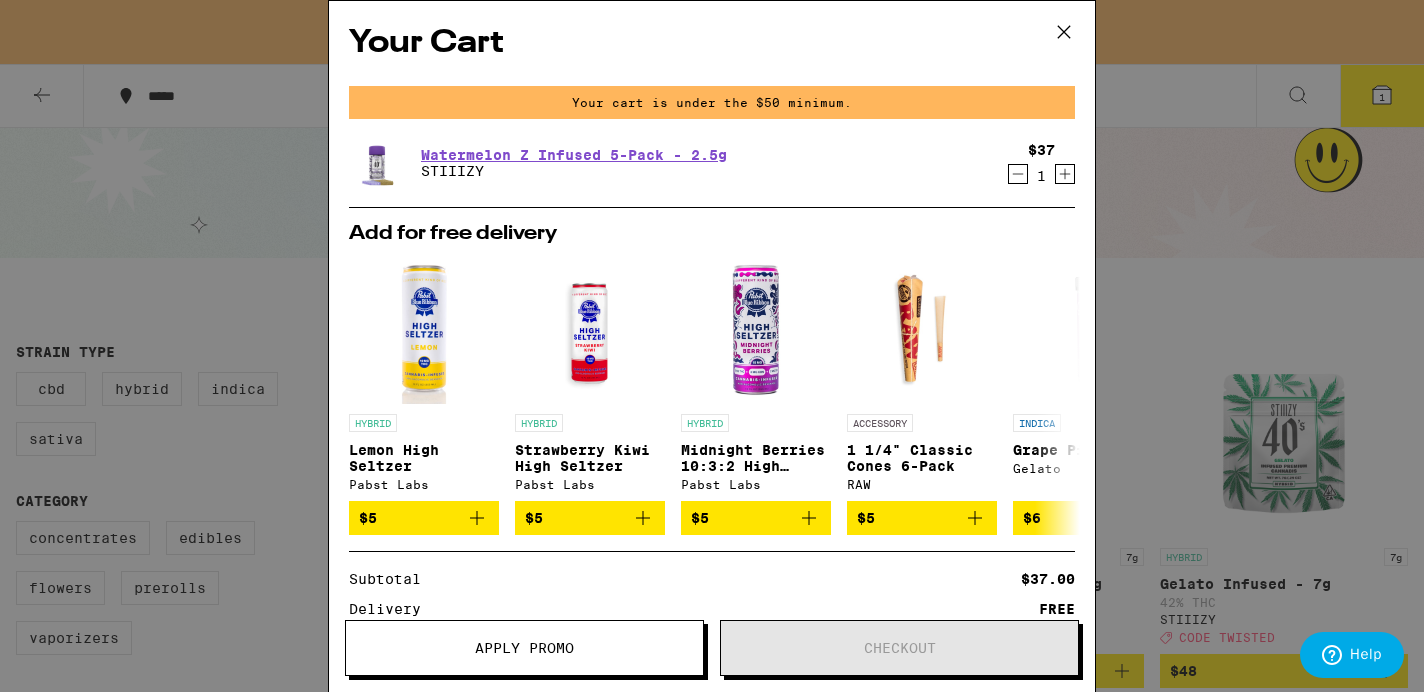 click 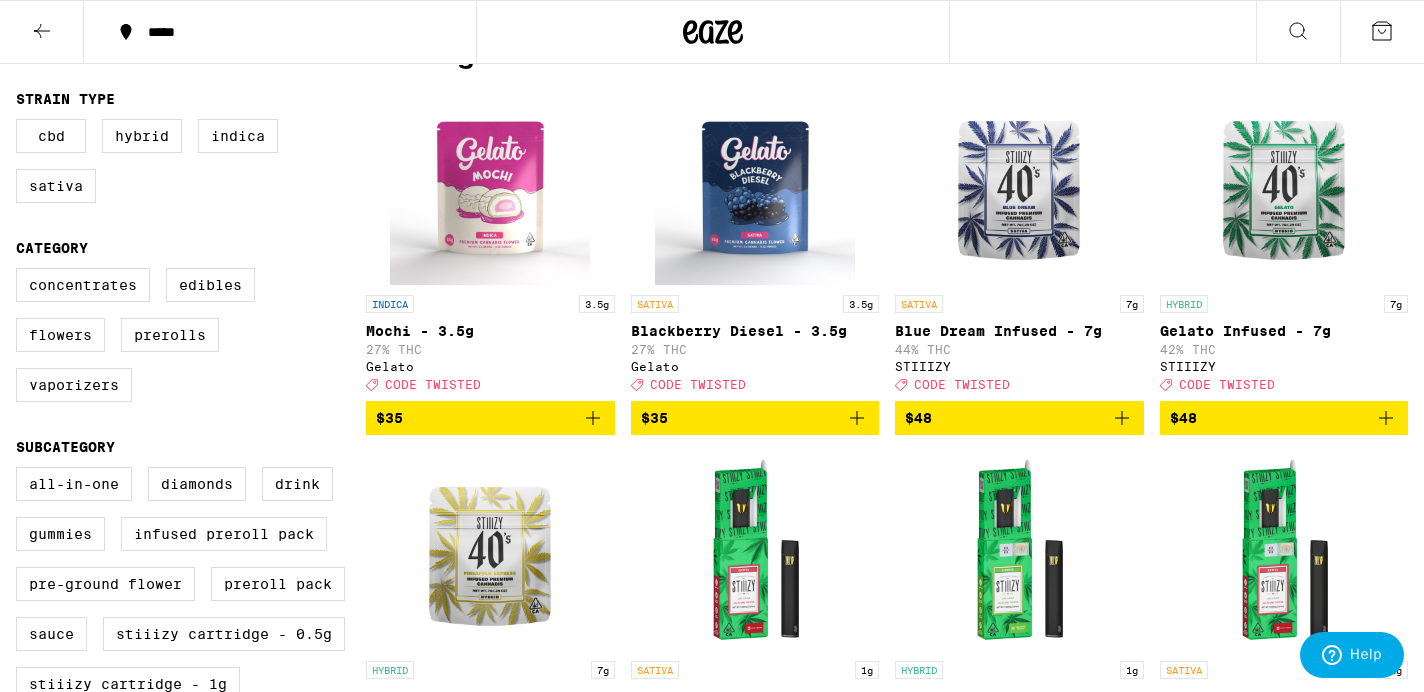 scroll, scrollTop: 191, scrollLeft: 0, axis: vertical 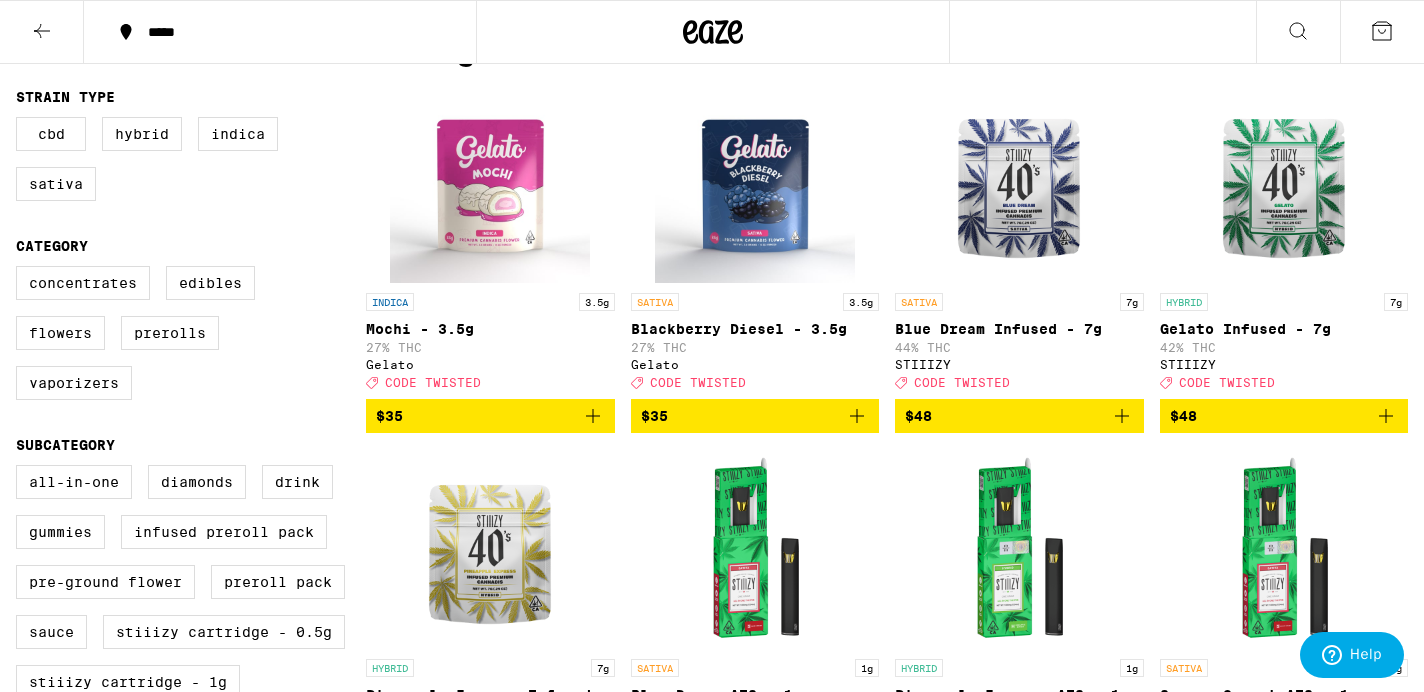 click on "$48" at bounding box center [1284, 416] 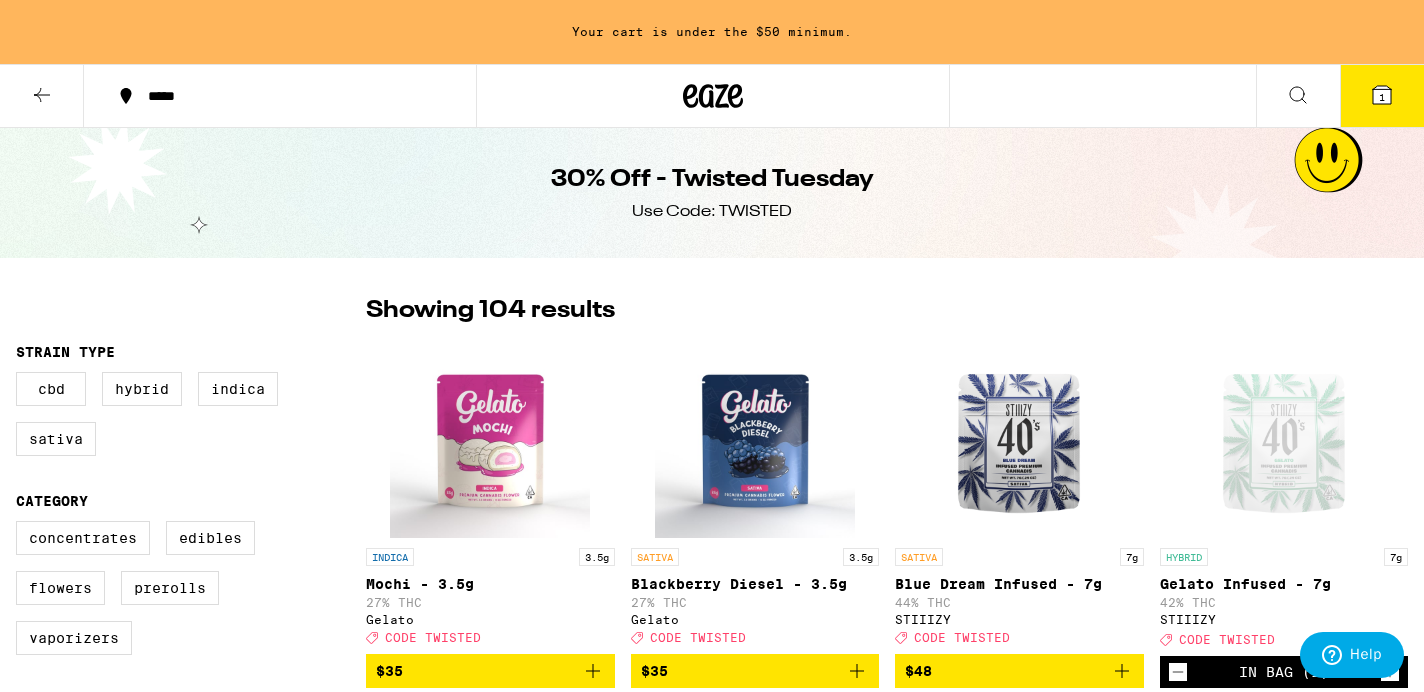 scroll, scrollTop: 0, scrollLeft: 0, axis: both 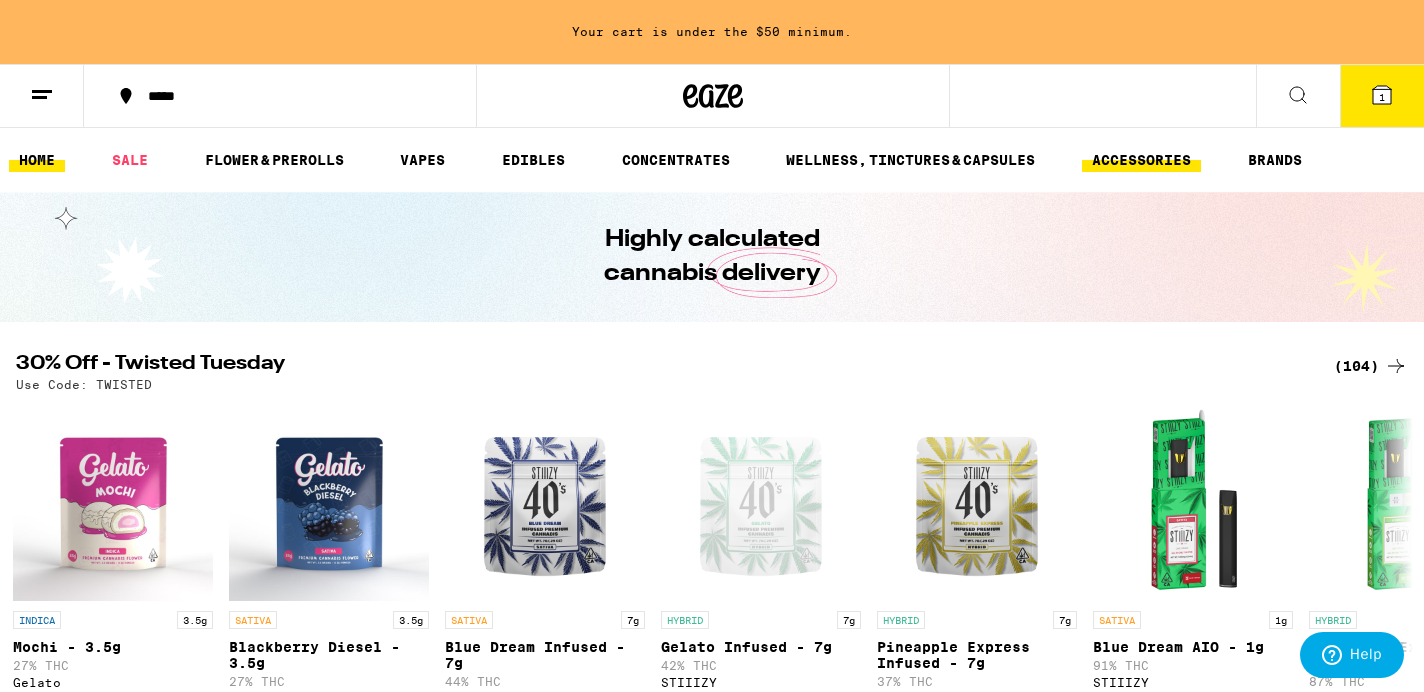 click on "ACCESSORIES" at bounding box center [1141, 160] 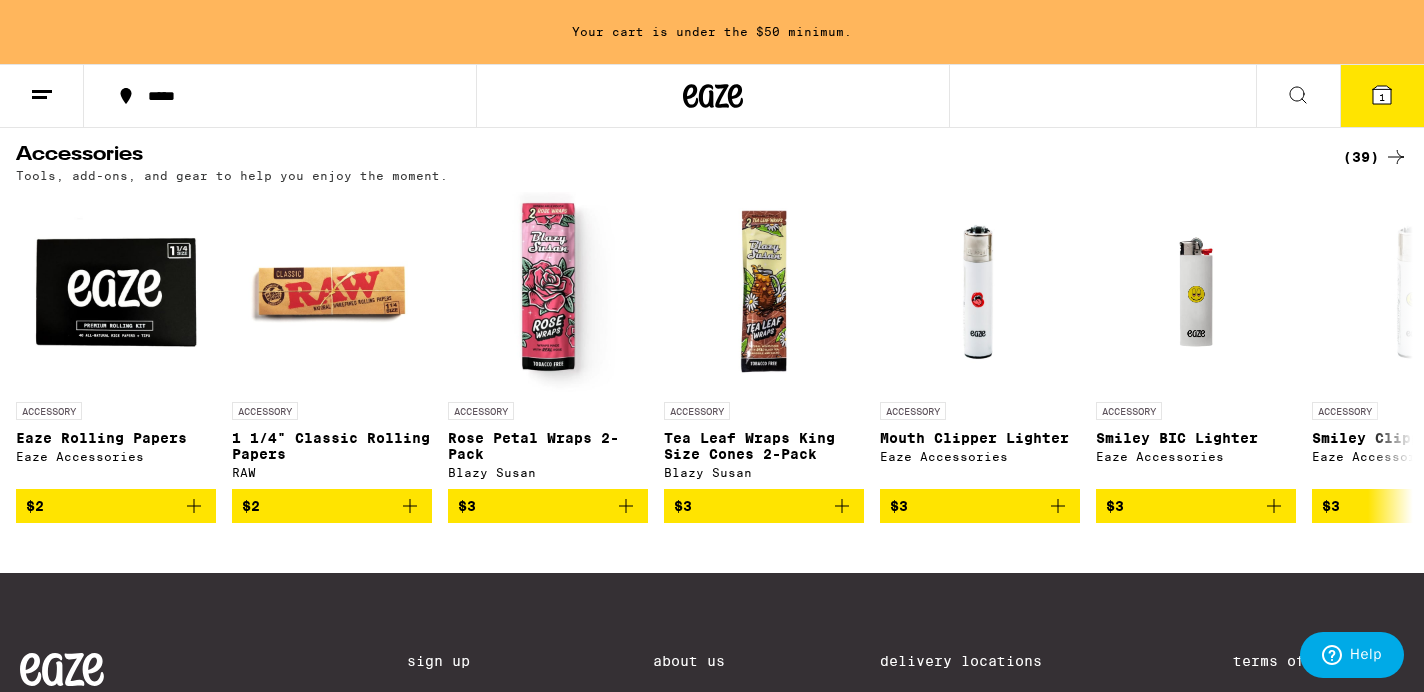 scroll, scrollTop: 178, scrollLeft: 0, axis: vertical 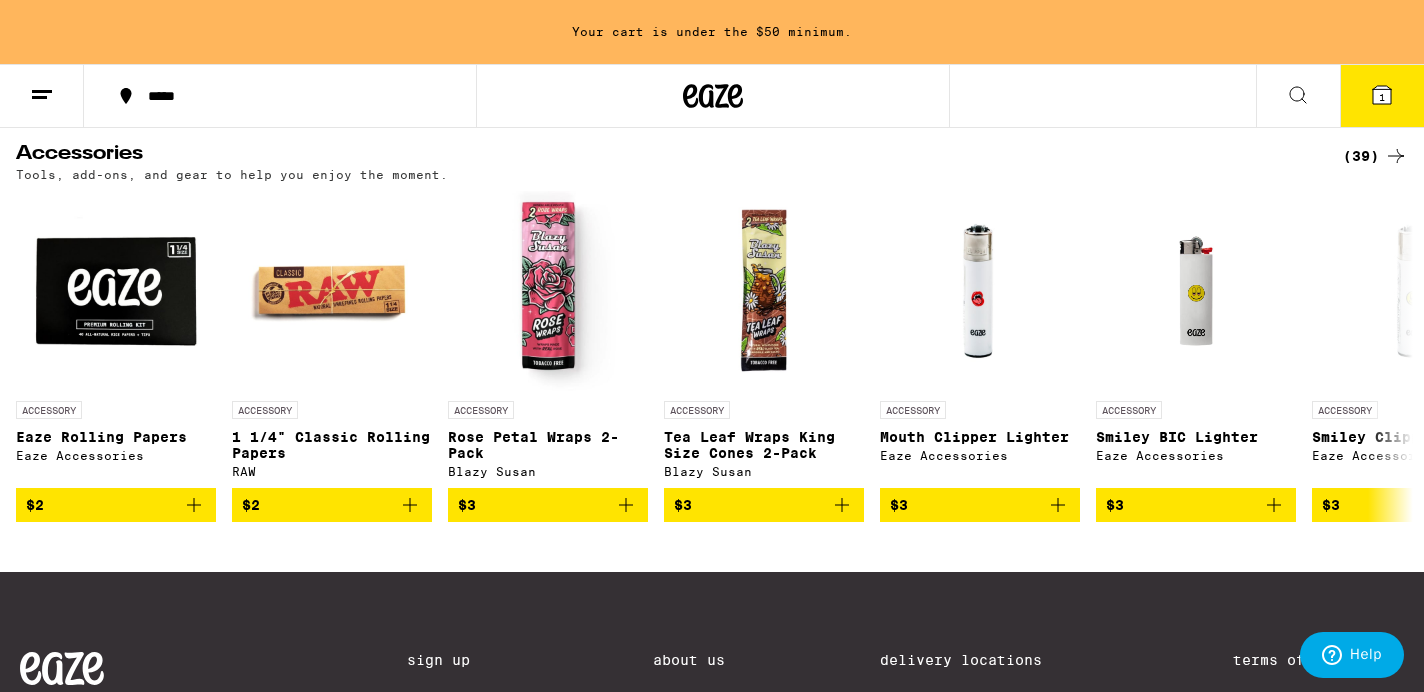 click 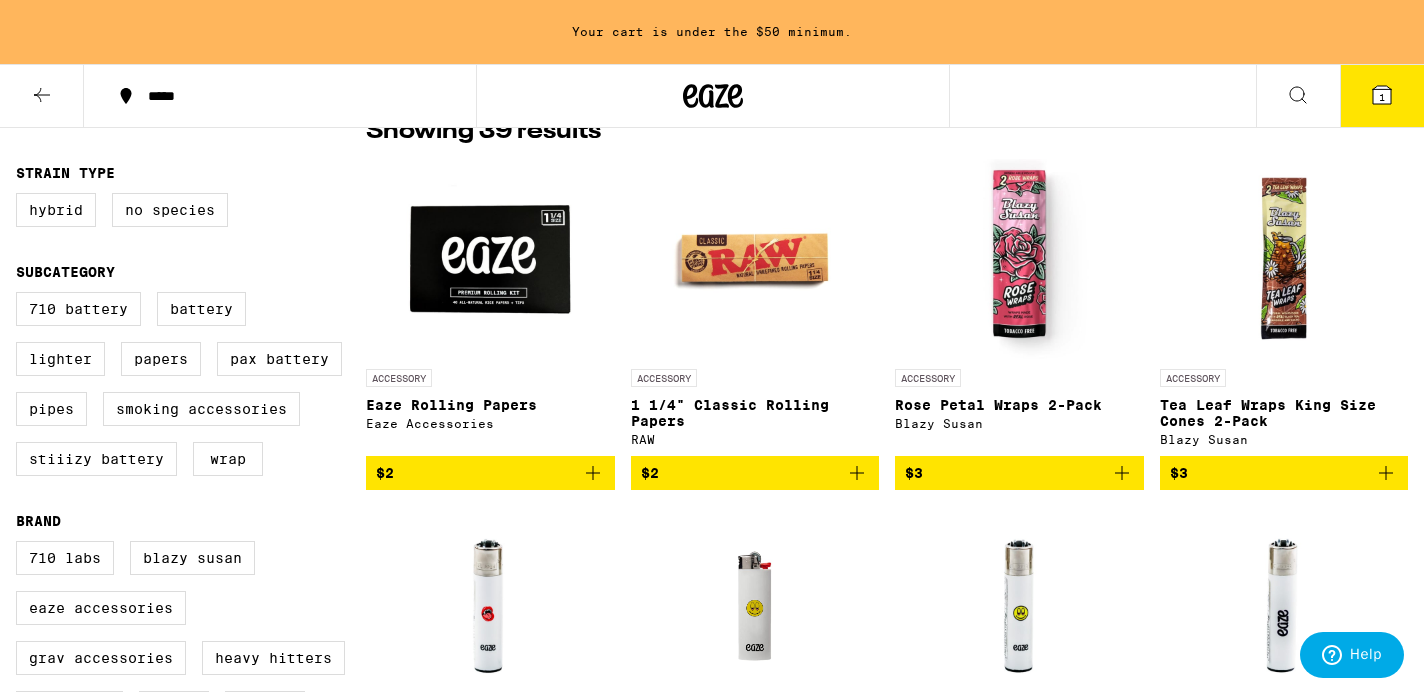 scroll, scrollTop: 163, scrollLeft: 0, axis: vertical 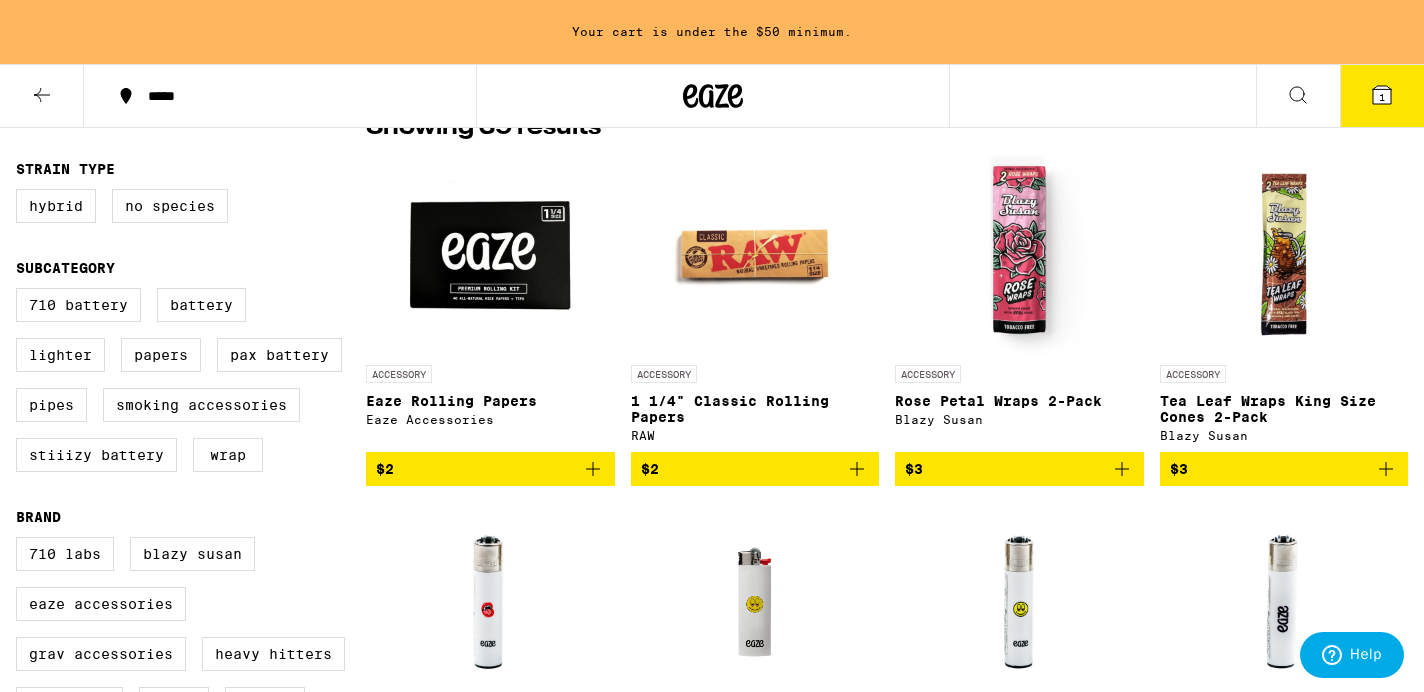 click on "$3" at bounding box center (1284, 469) 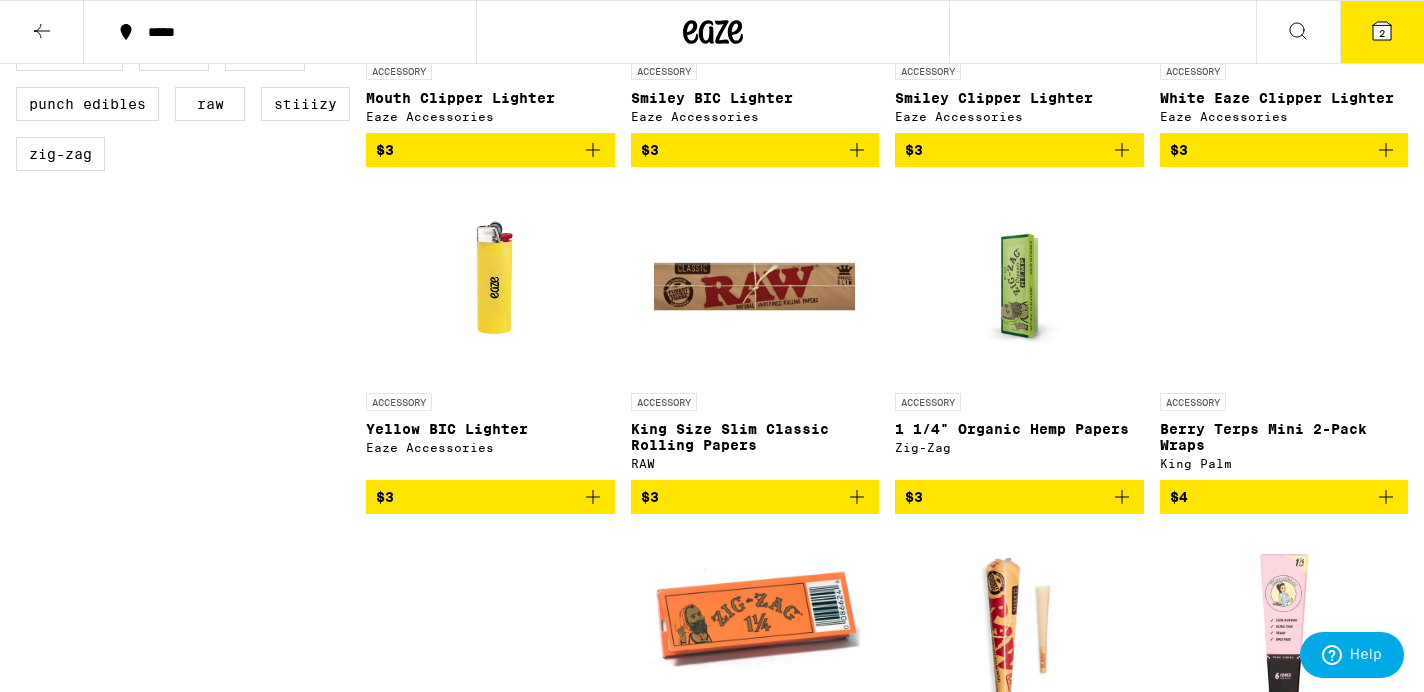 scroll, scrollTop: 809, scrollLeft: 0, axis: vertical 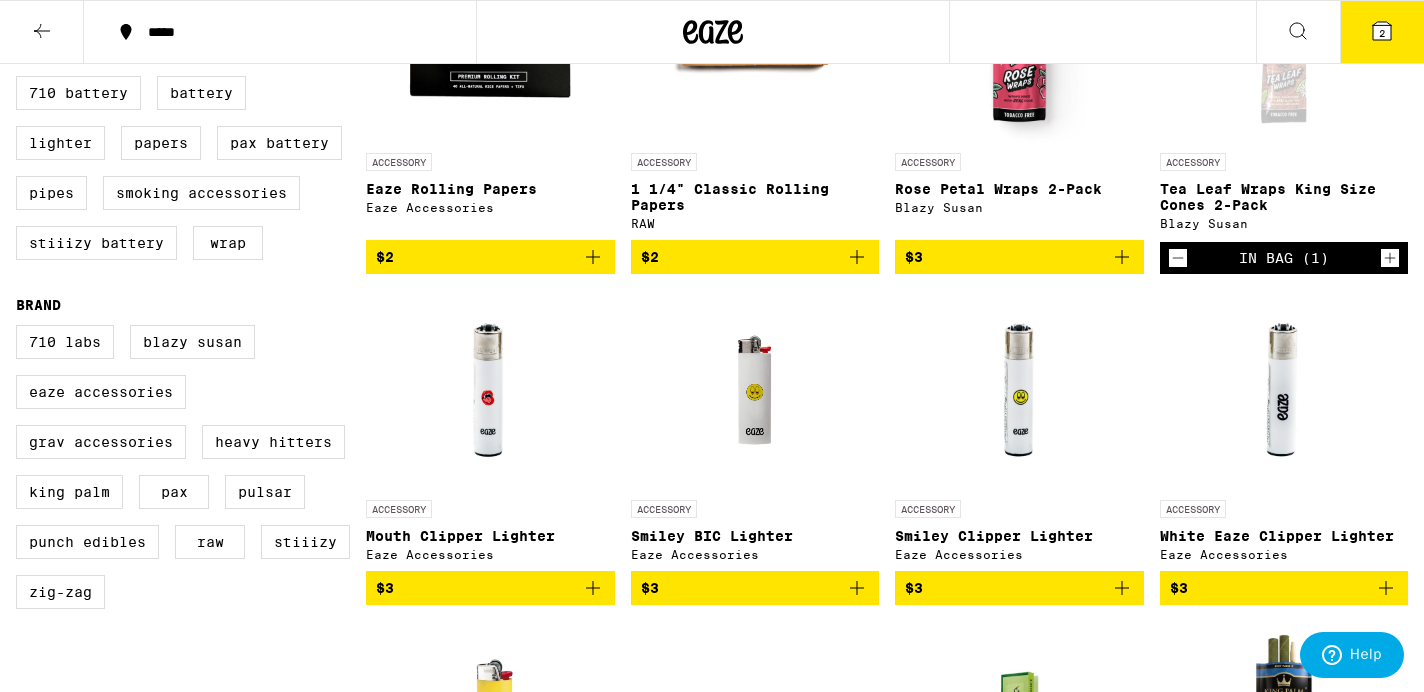 click 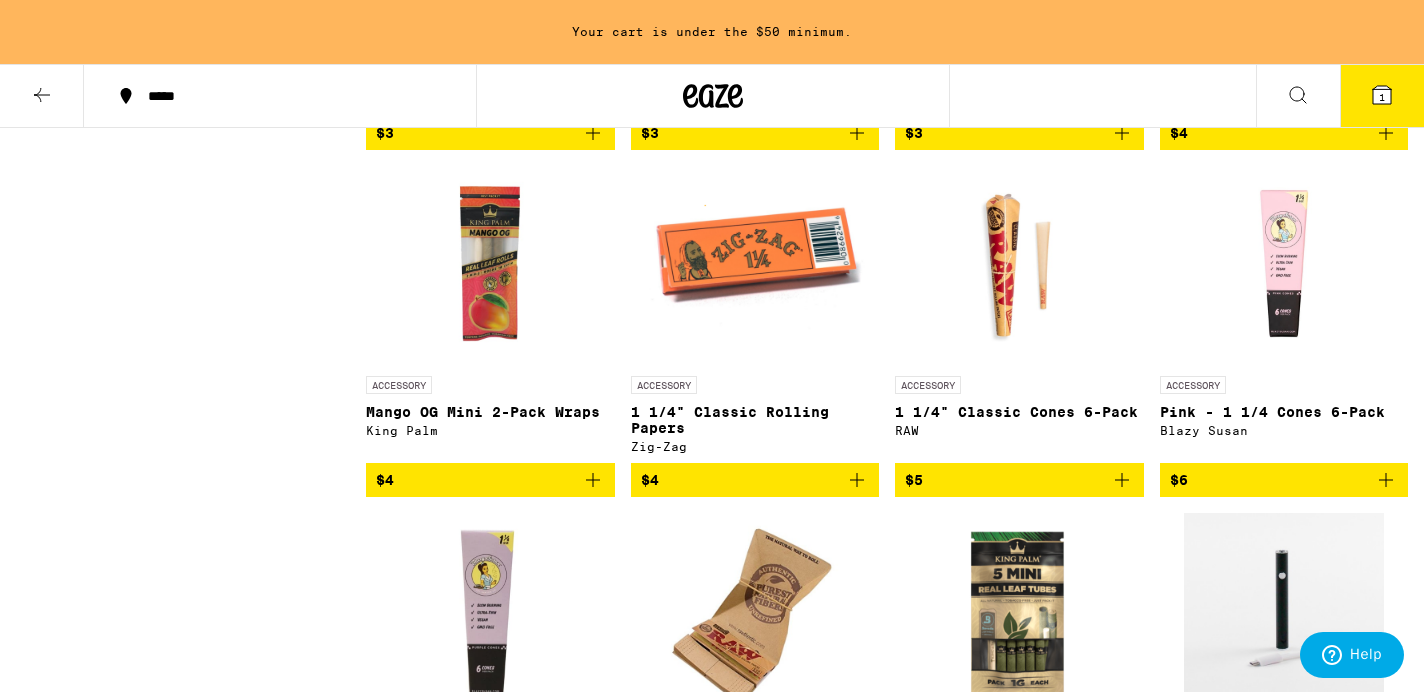 scroll, scrollTop: 1145, scrollLeft: 0, axis: vertical 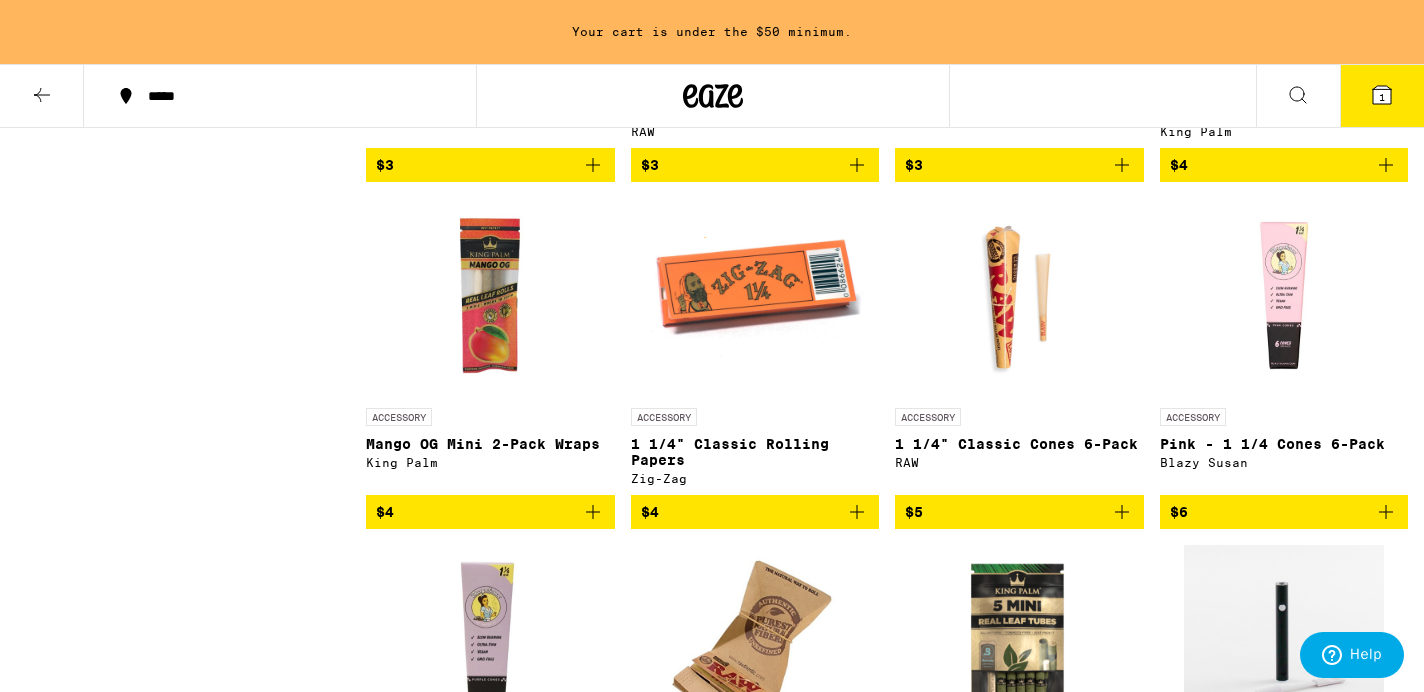 click on "$4" at bounding box center [490, 512] 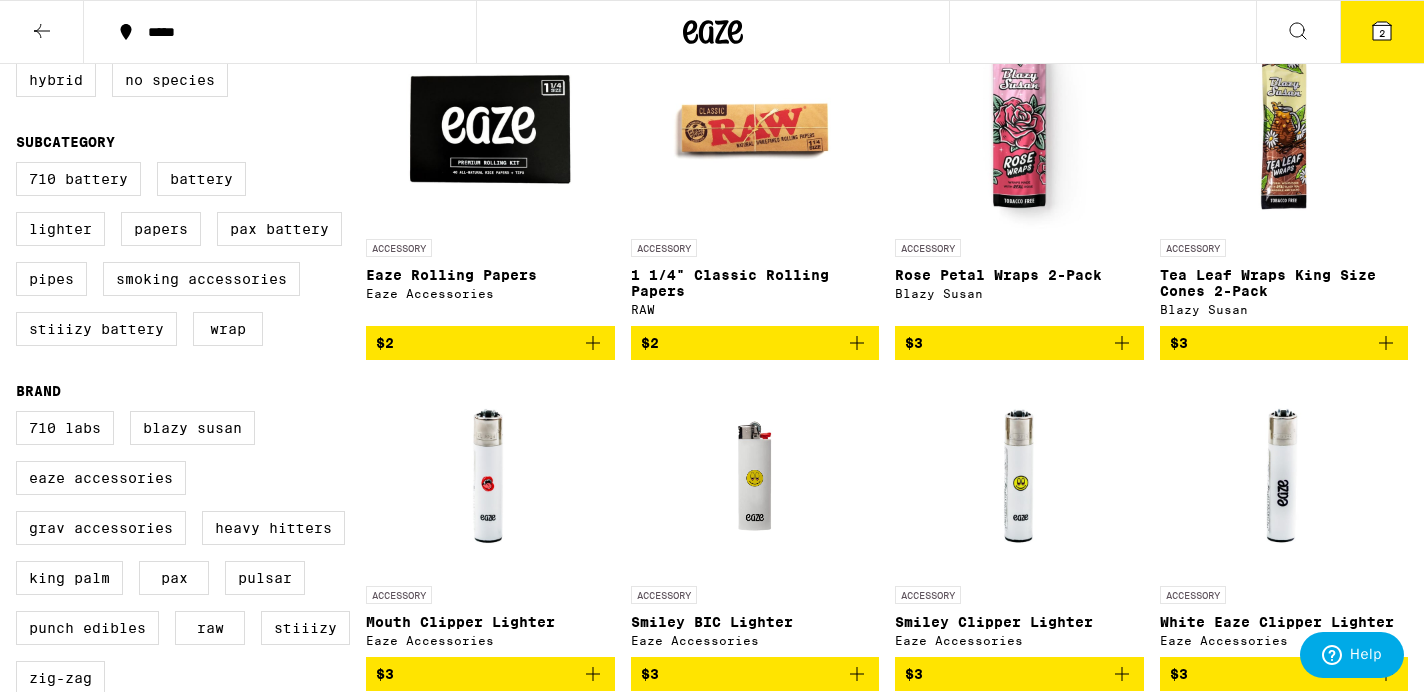 scroll, scrollTop: 206, scrollLeft: 0, axis: vertical 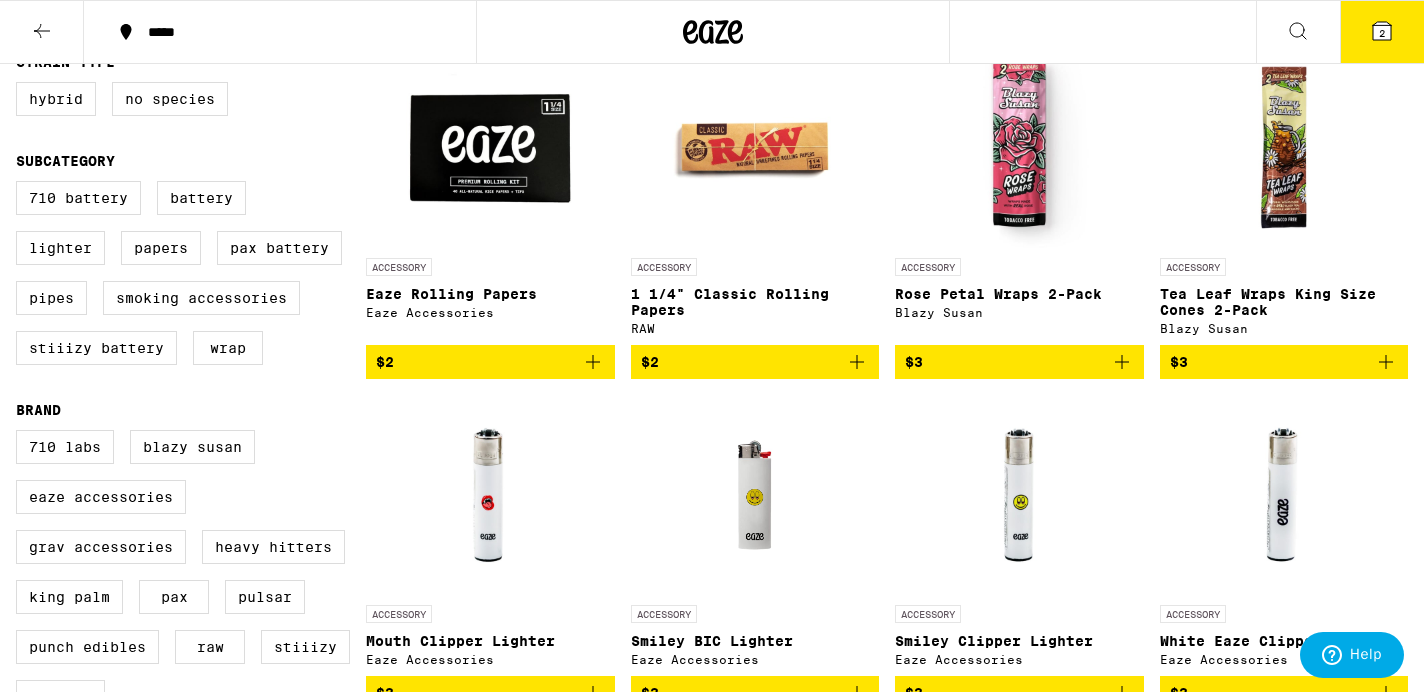 click on "$3" at bounding box center [1019, 362] 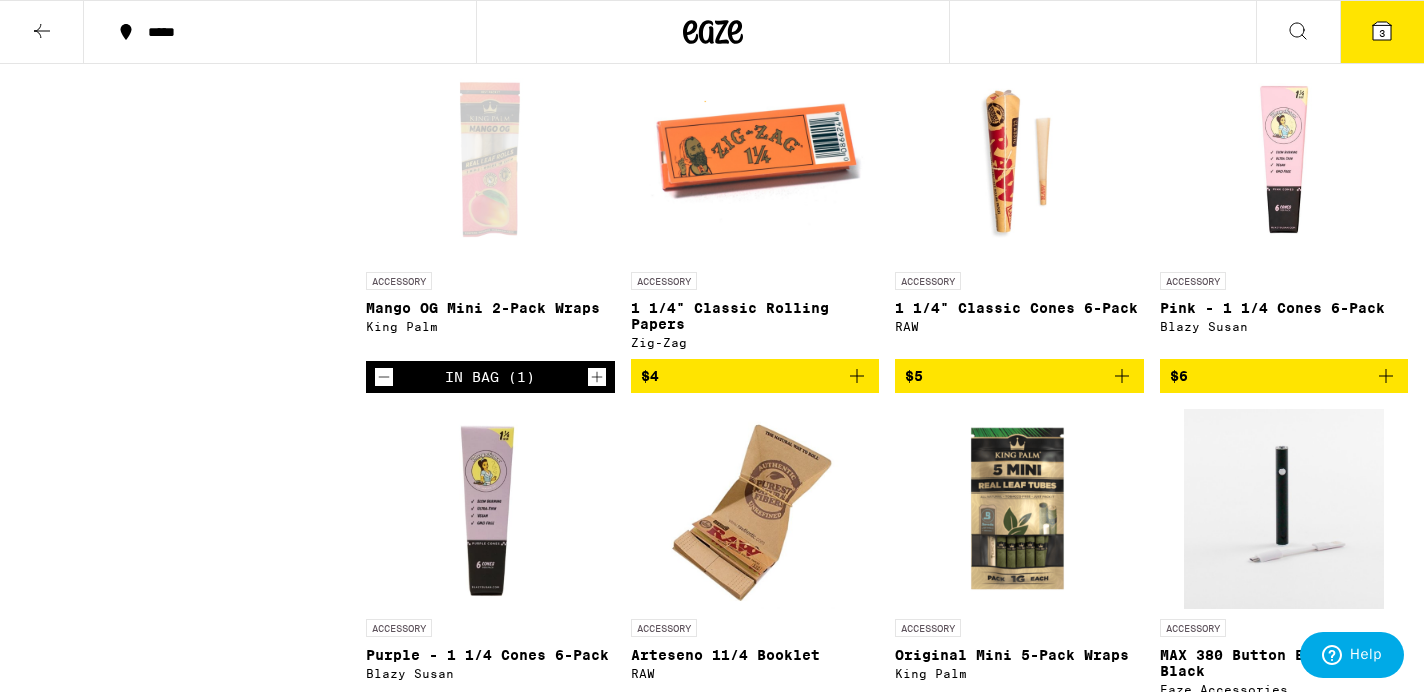 scroll, scrollTop: 1226, scrollLeft: 0, axis: vertical 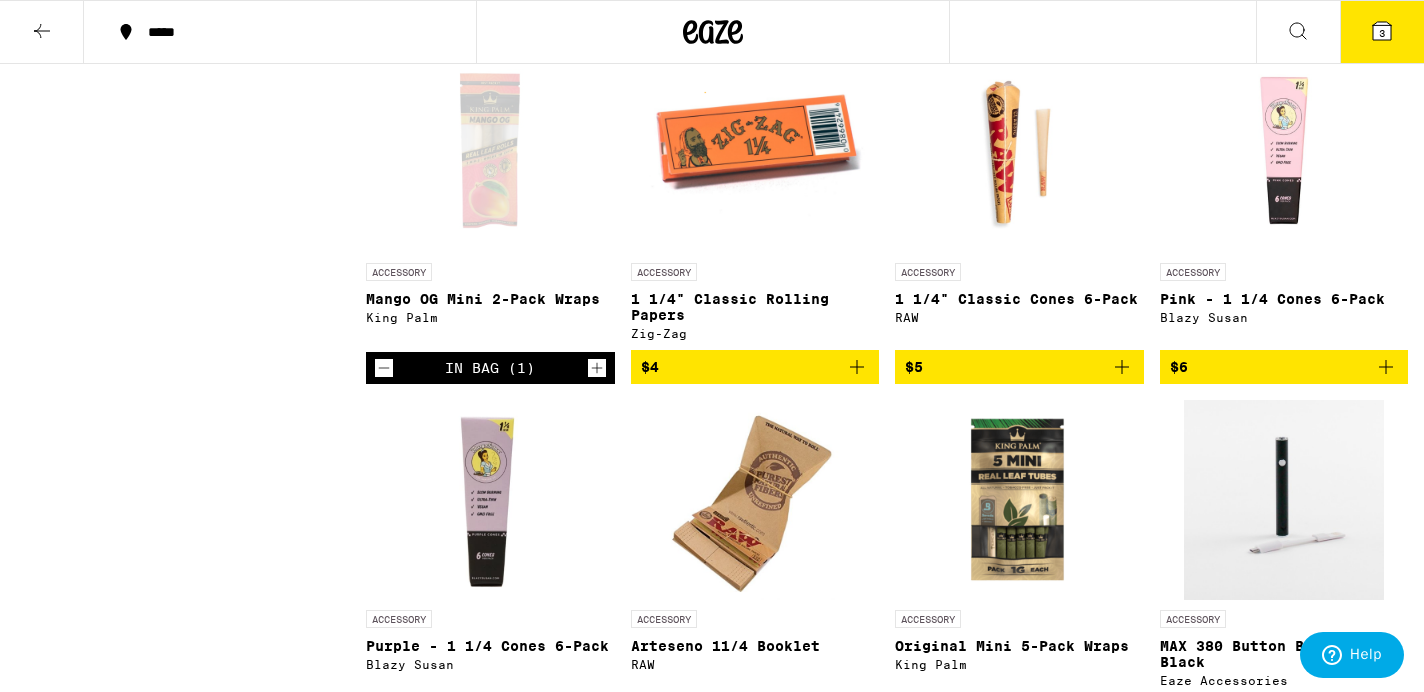 click on "3" at bounding box center (1382, 32) 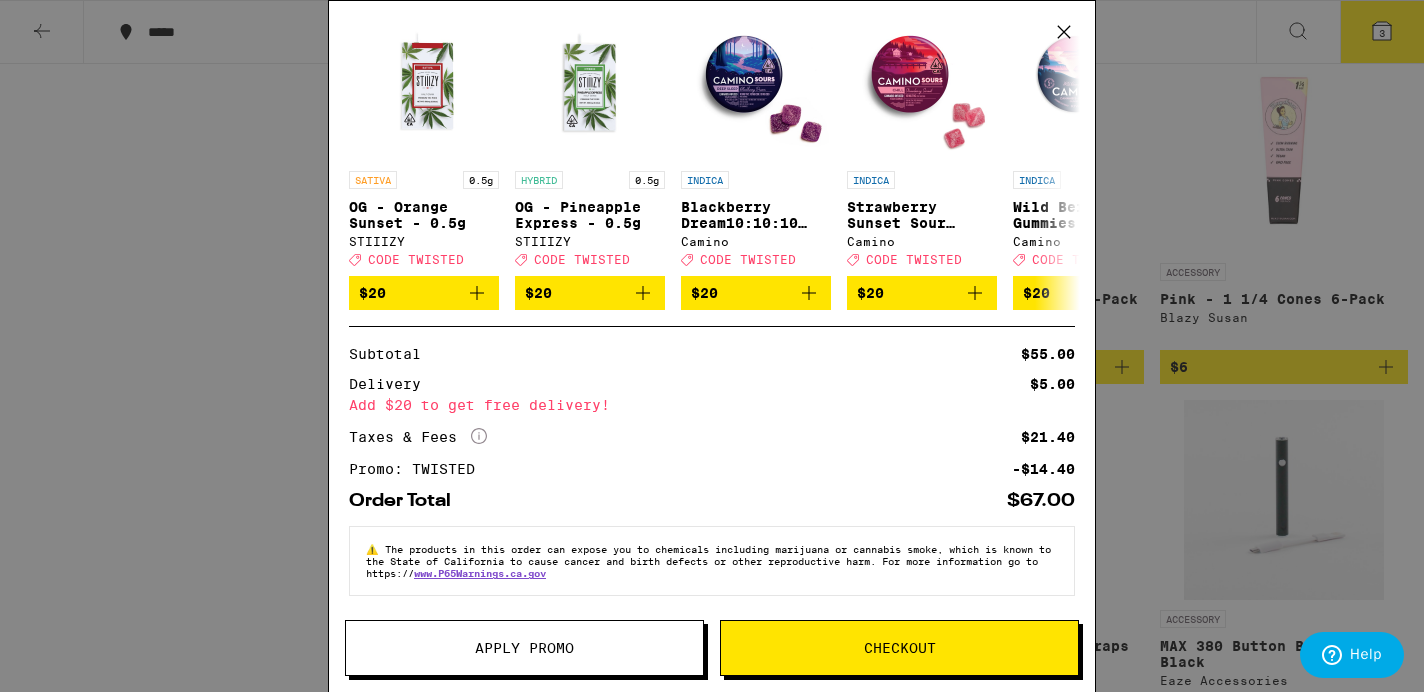 scroll, scrollTop: 333, scrollLeft: 0, axis: vertical 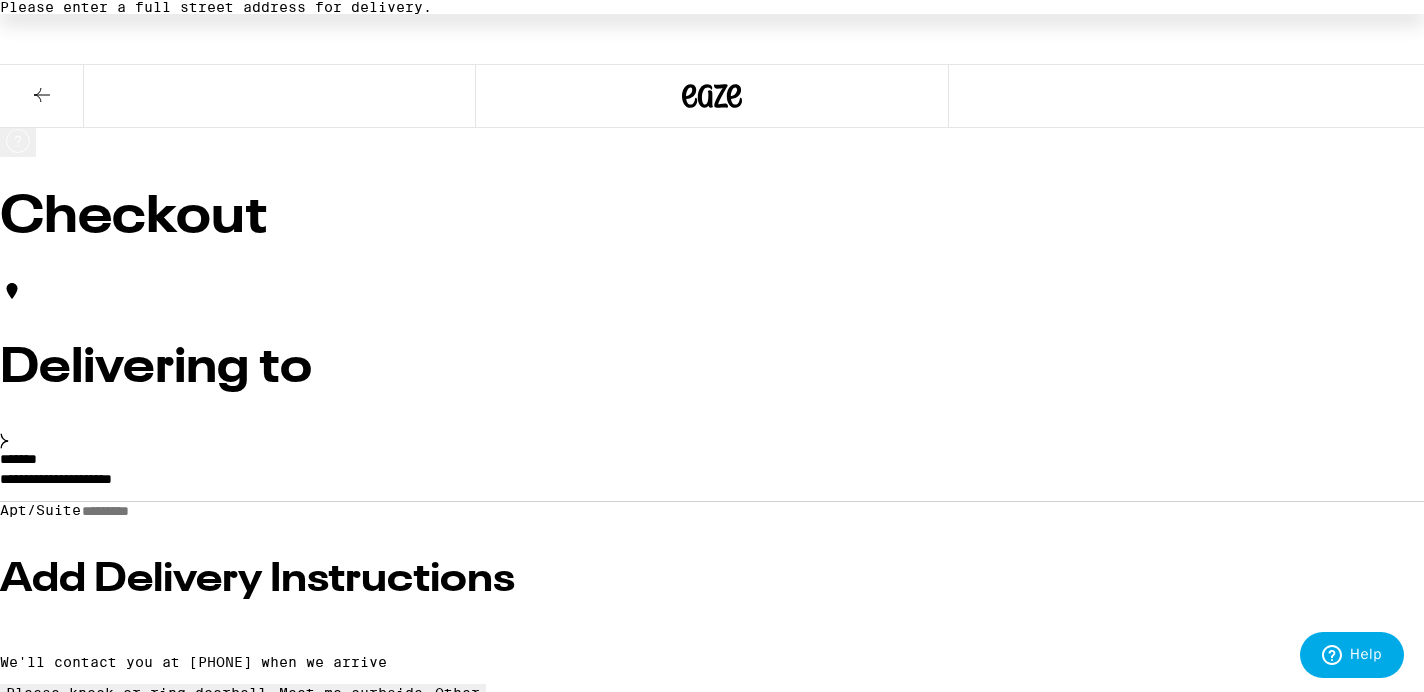 click on "**********" at bounding box center (712, 484) 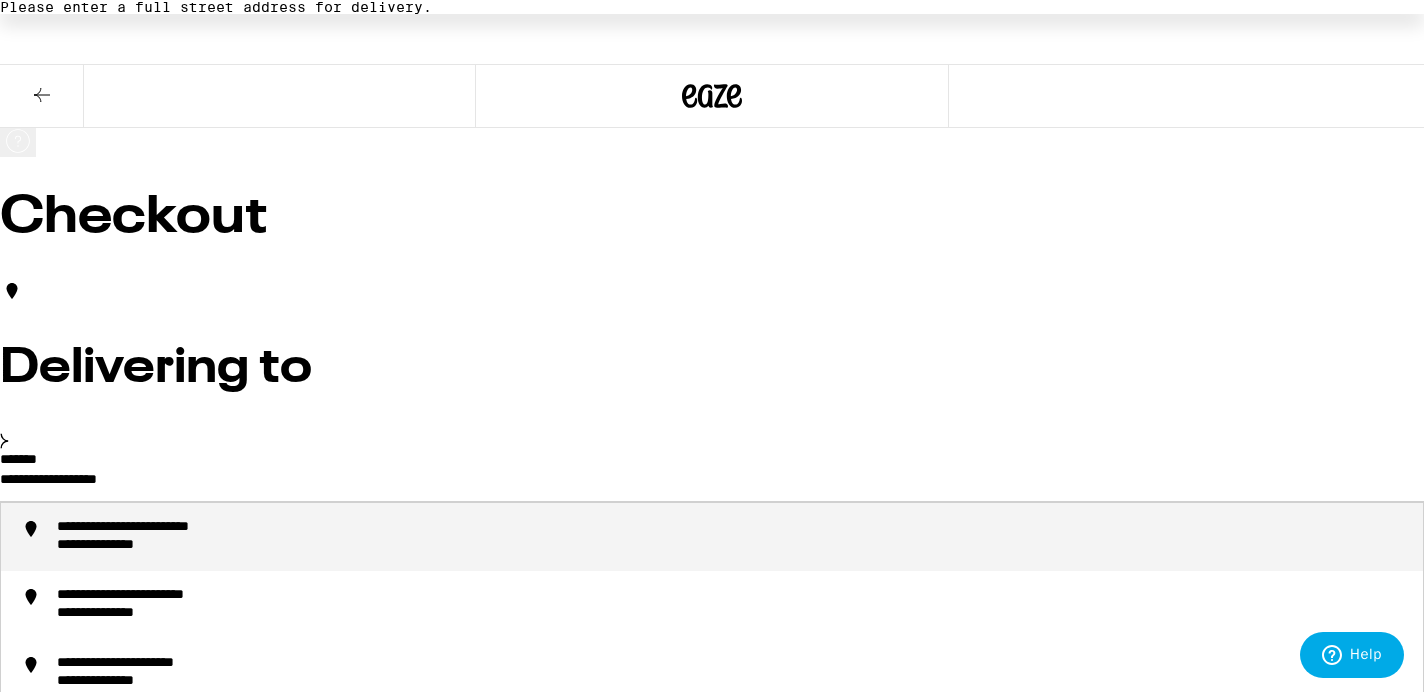 click on "**********" at bounding box center [125, 546] 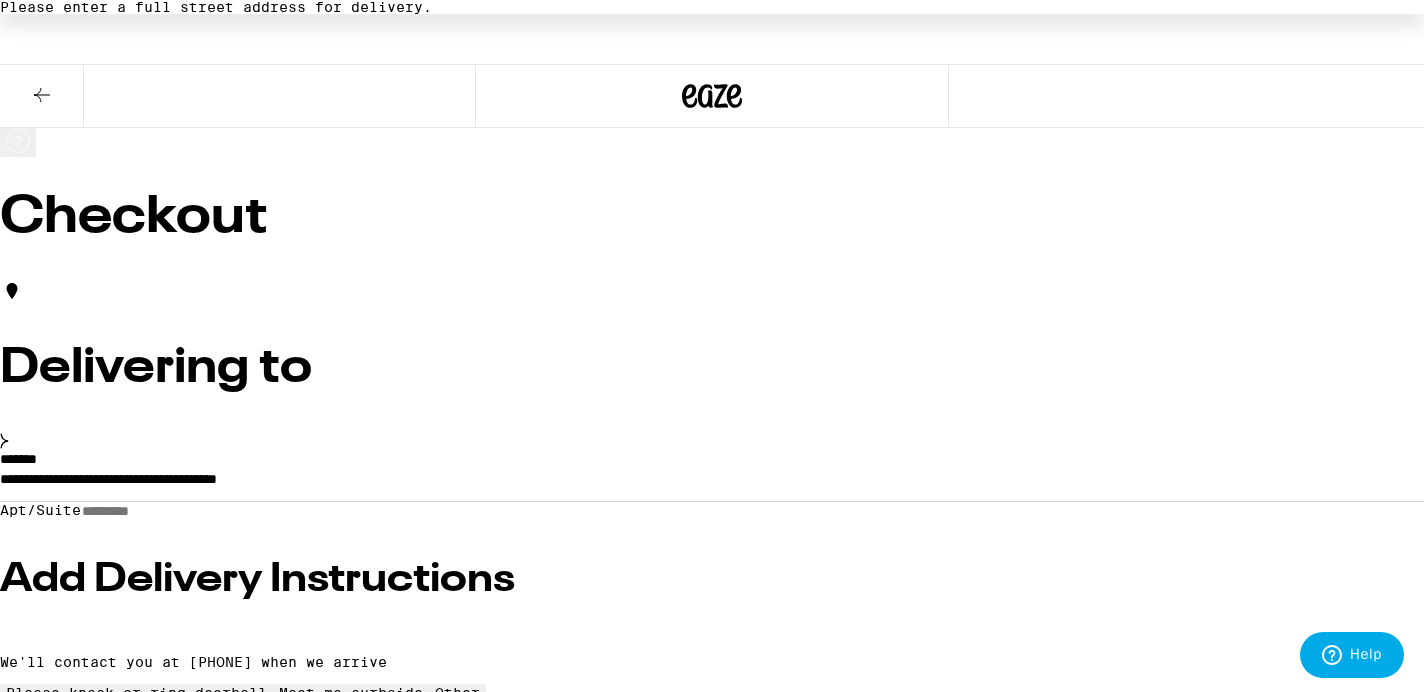 type on "**********" 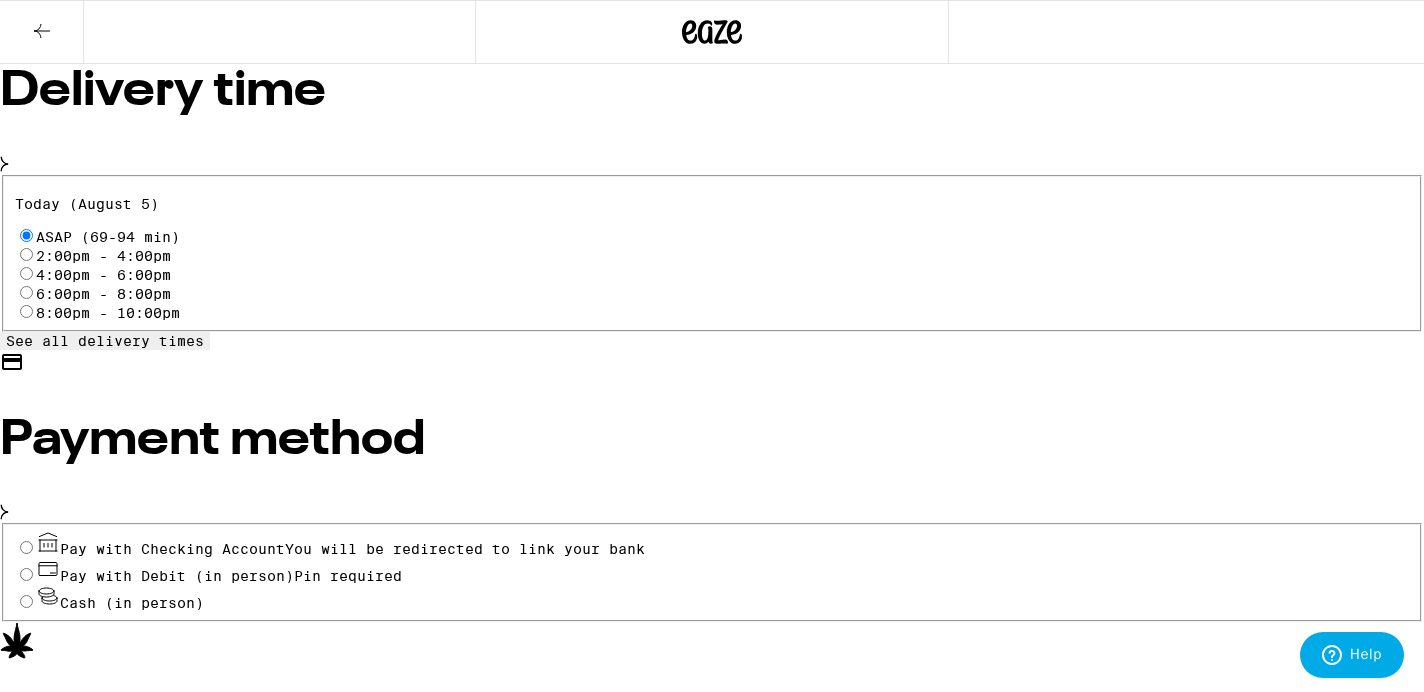 scroll, scrollTop: 705, scrollLeft: 0, axis: vertical 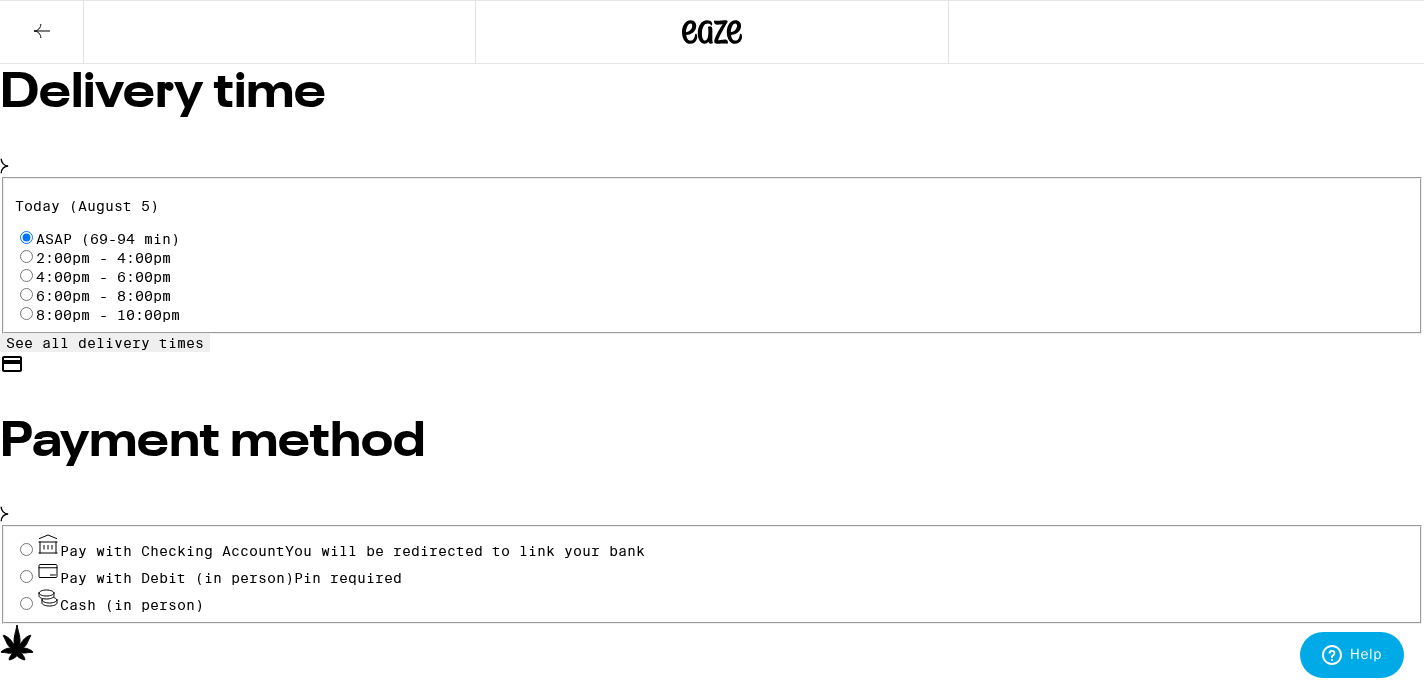 click on "Pay with Debit (in person)" at bounding box center (177, 578) 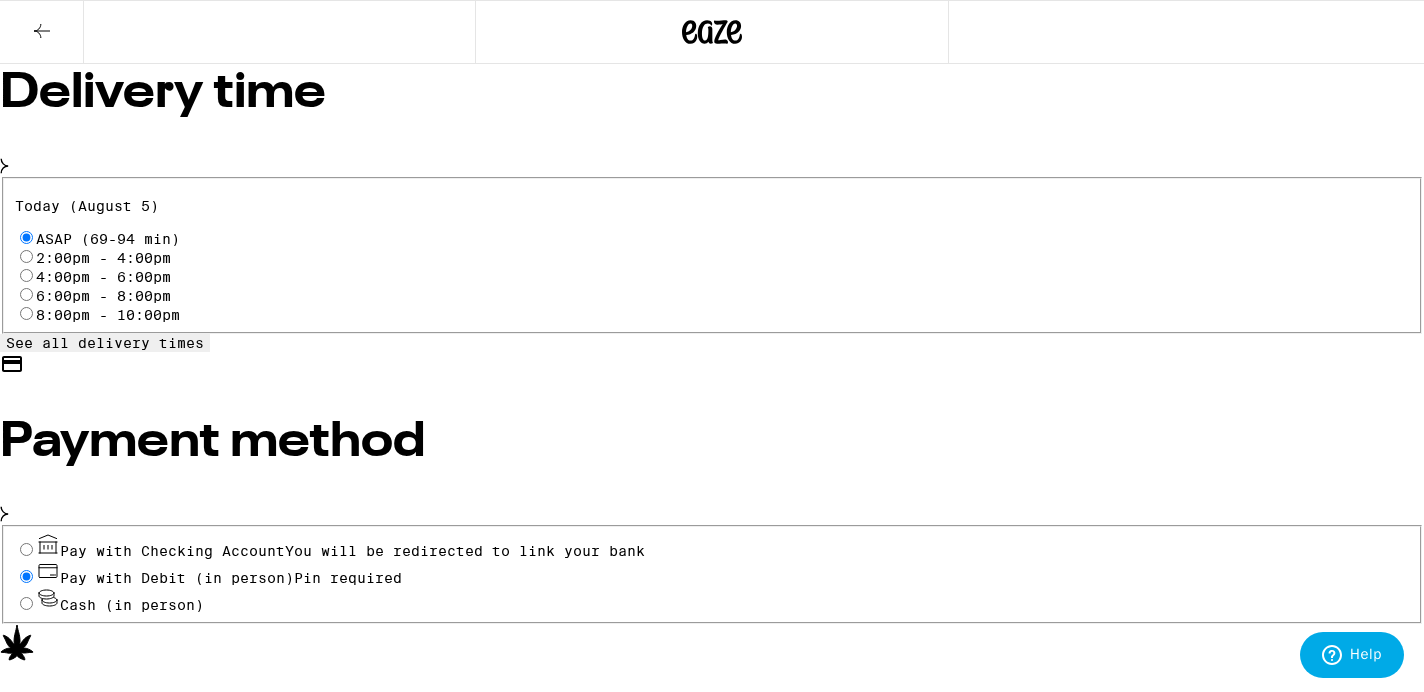 radio on "true" 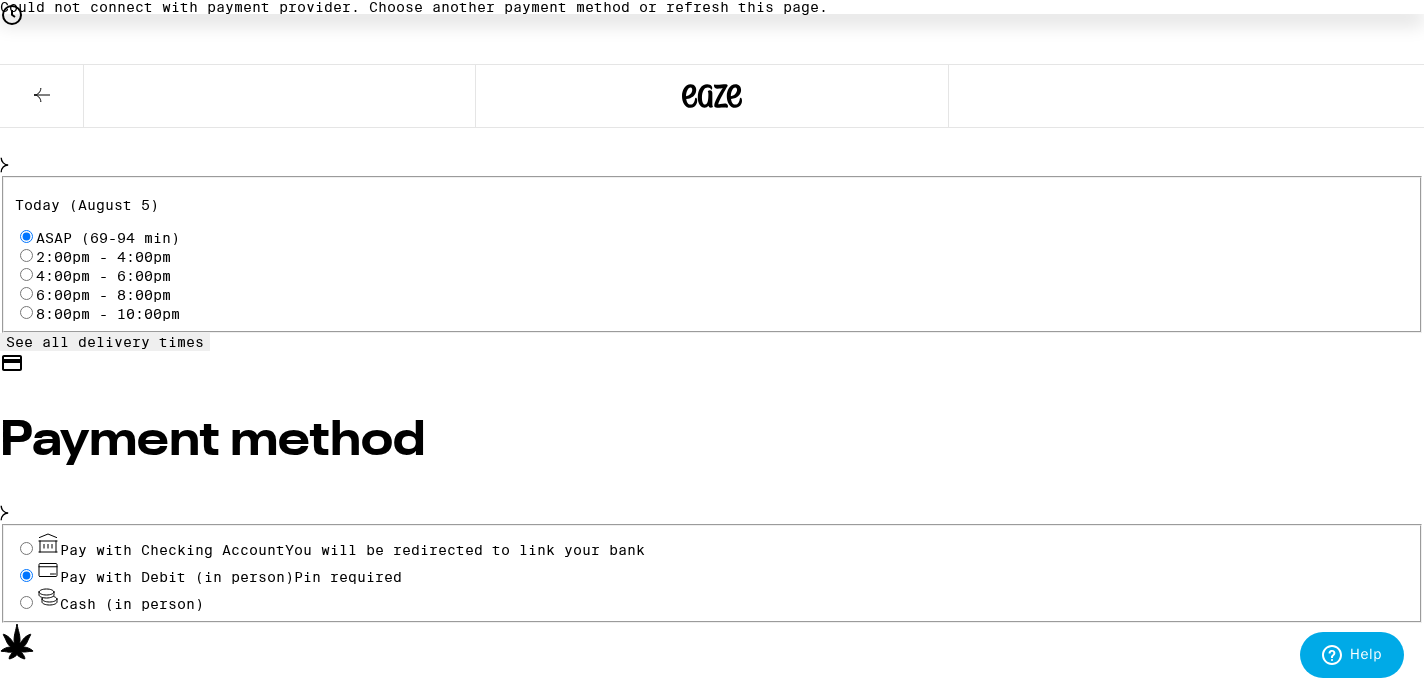 scroll, scrollTop: 769, scrollLeft: 0, axis: vertical 